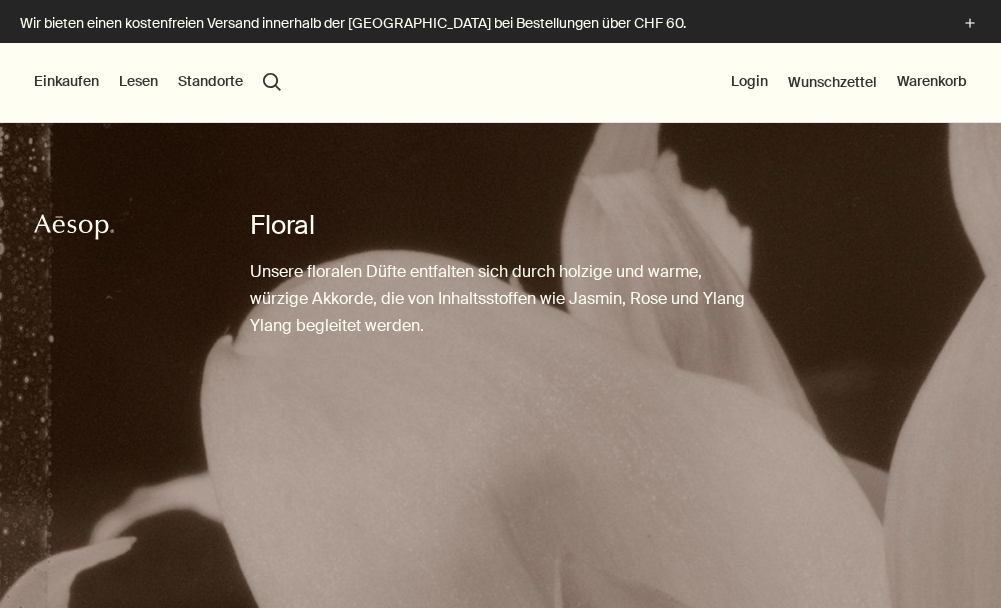 scroll, scrollTop: 0, scrollLeft: 0, axis: both 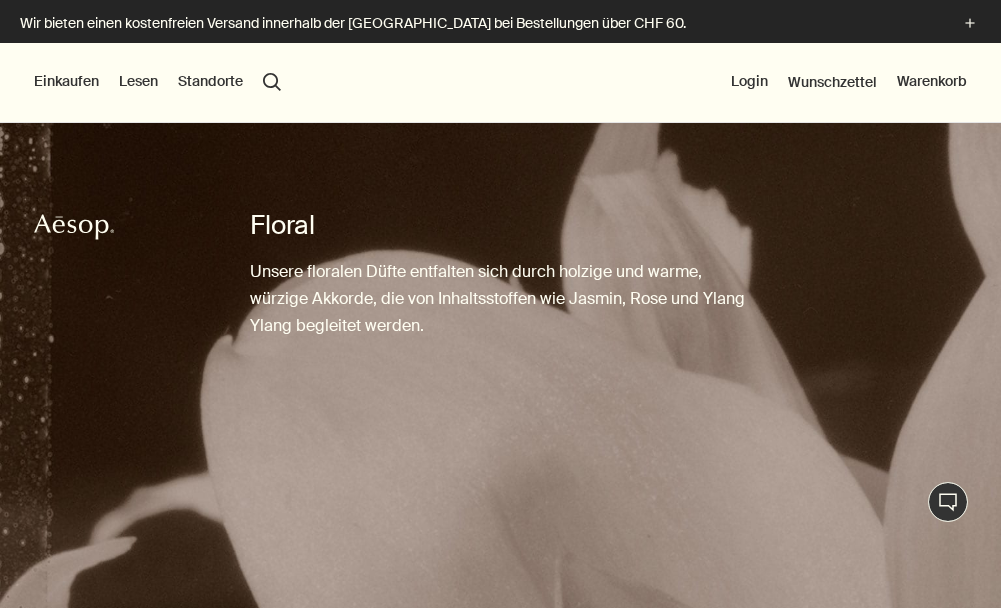 click on "Einkaufen" at bounding box center (66, 82) 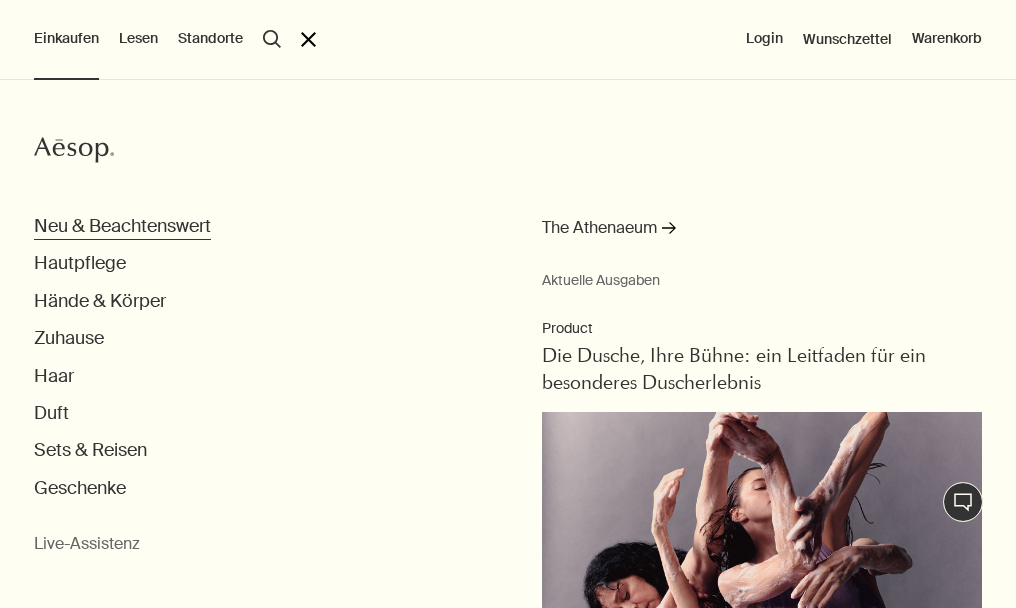click on "Neu & Beachtenswert" at bounding box center (122, 226) 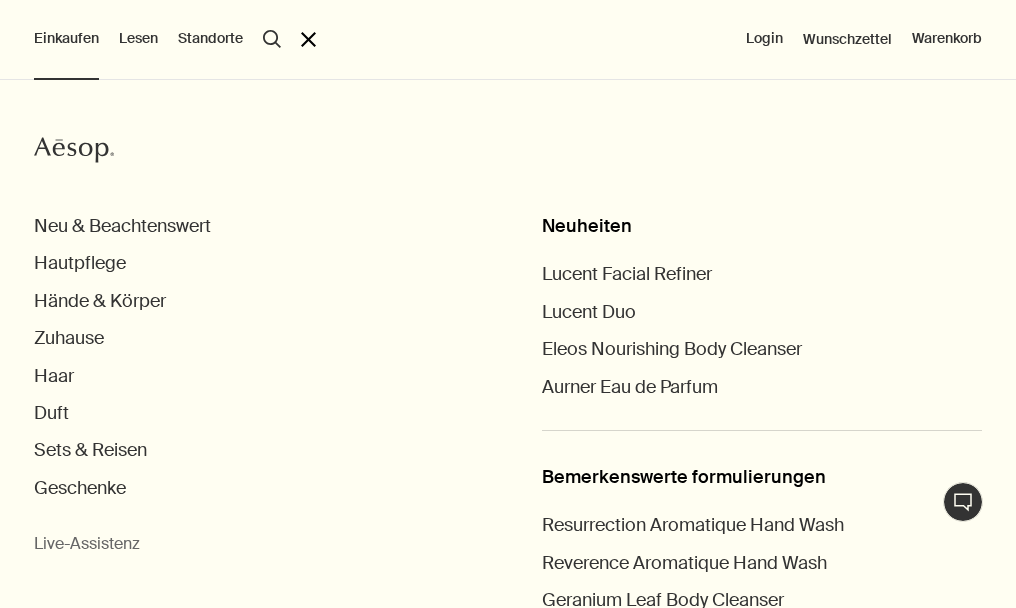 scroll, scrollTop: 173, scrollLeft: 0, axis: vertical 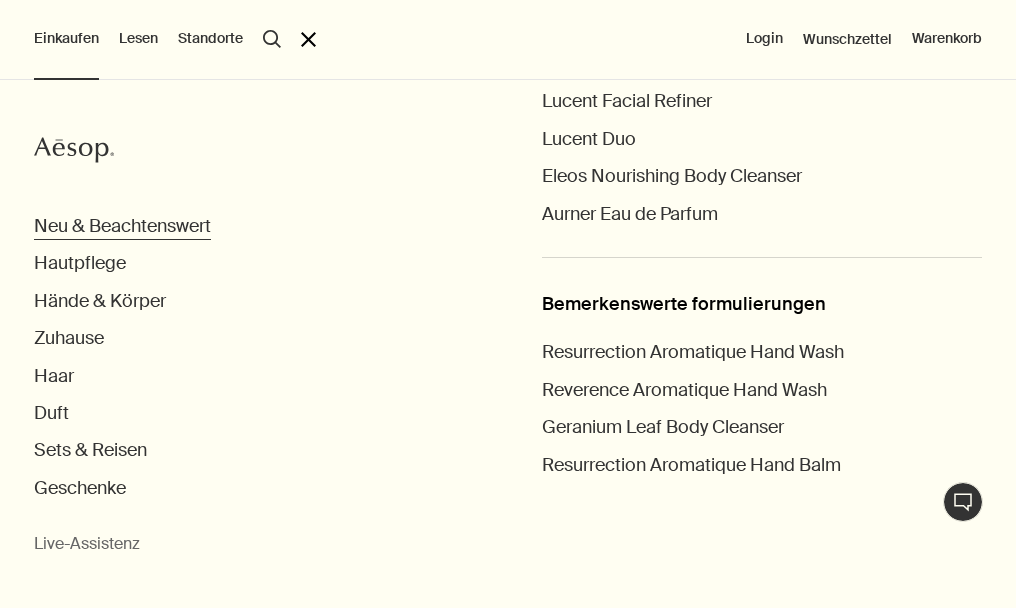 click on "Neu & Beachtenswert" at bounding box center (122, 226) 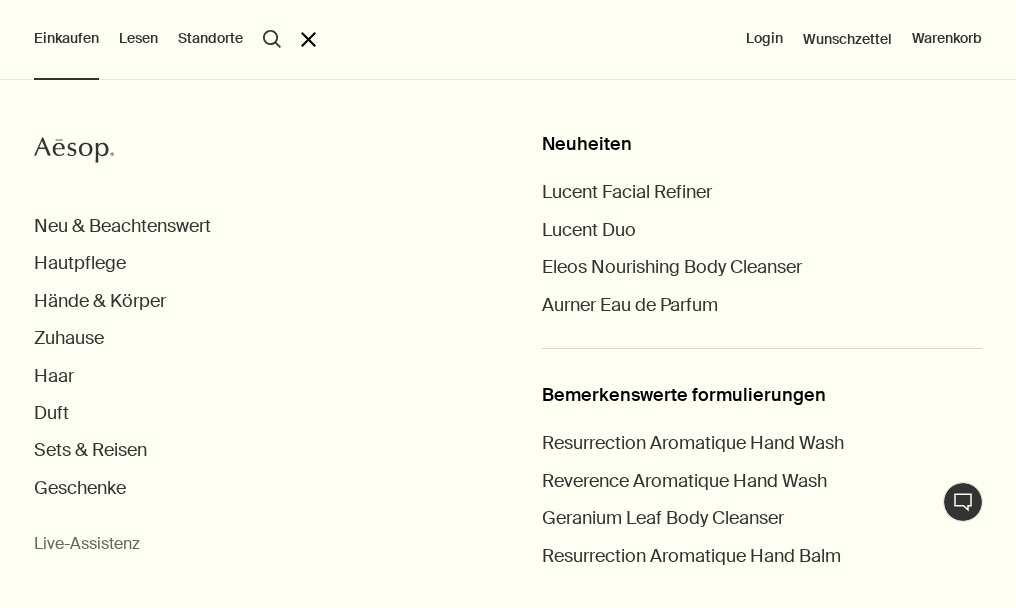 scroll, scrollTop: 0, scrollLeft: 0, axis: both 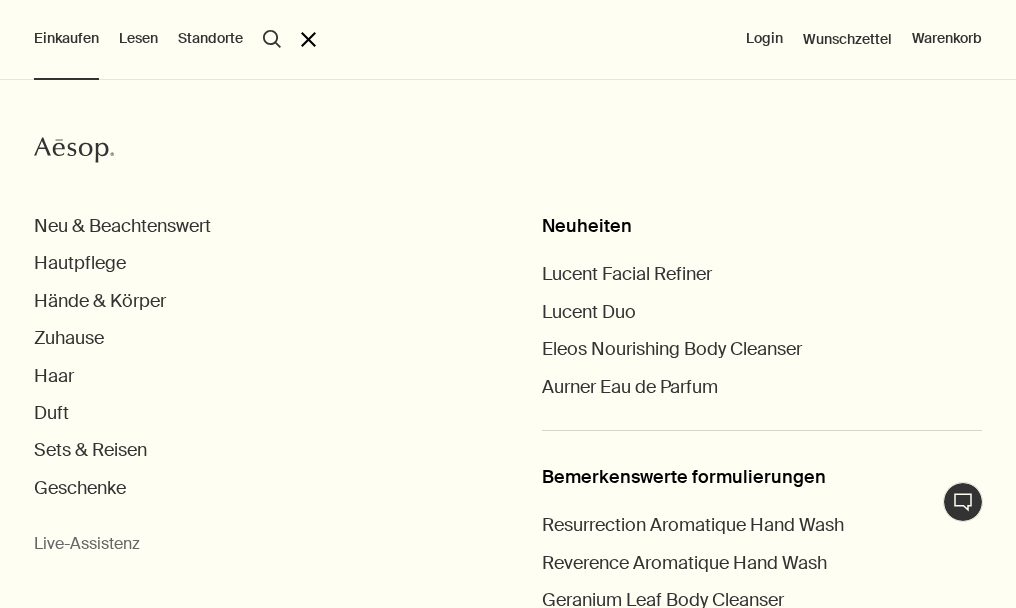 click on "Neuheiten" at bounding box center [762, 226] 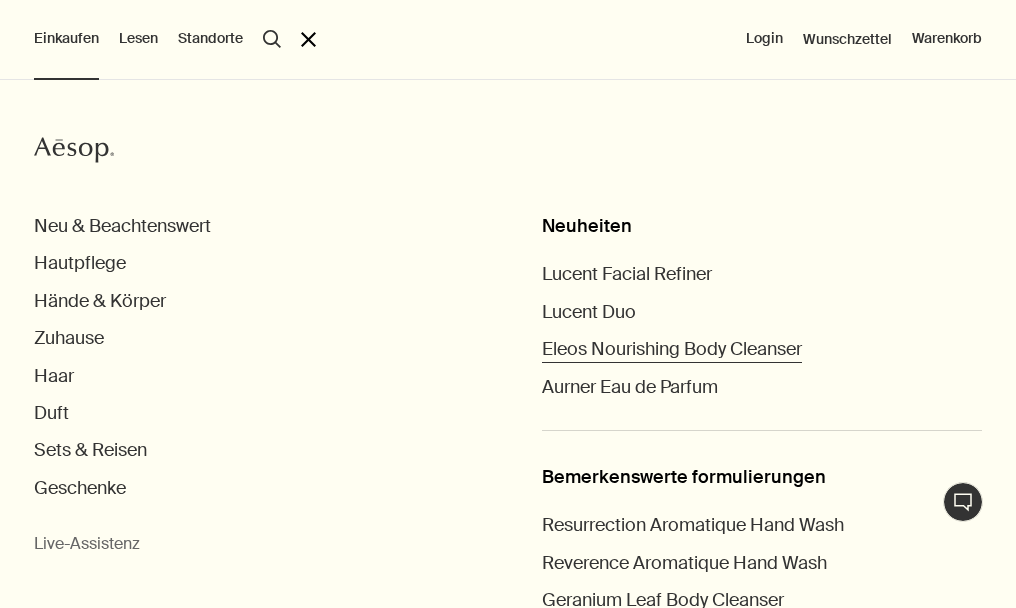 click on "Eleos Nourishing Body Cleanser" at bounding box center [672, 349] 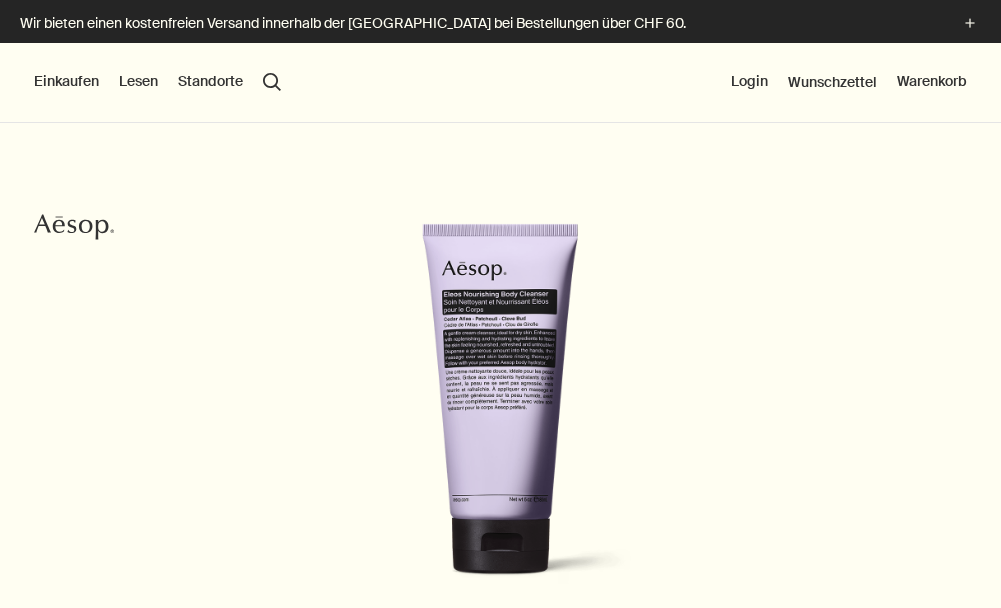 scroll, scrollTop: 0, scrollLeft: 0, axis: both 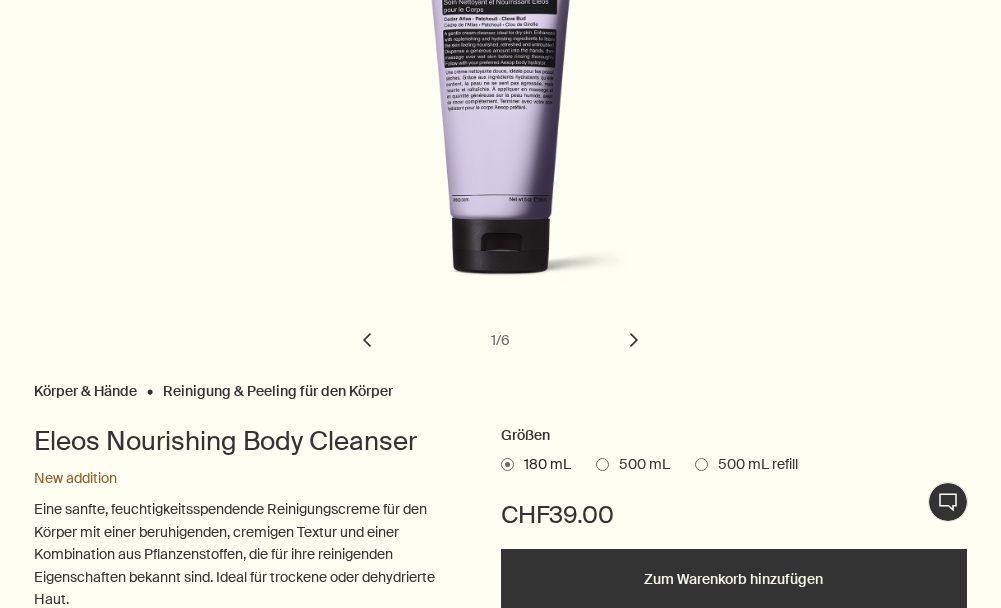 click on "chevron" at bounding box center [634, 340] 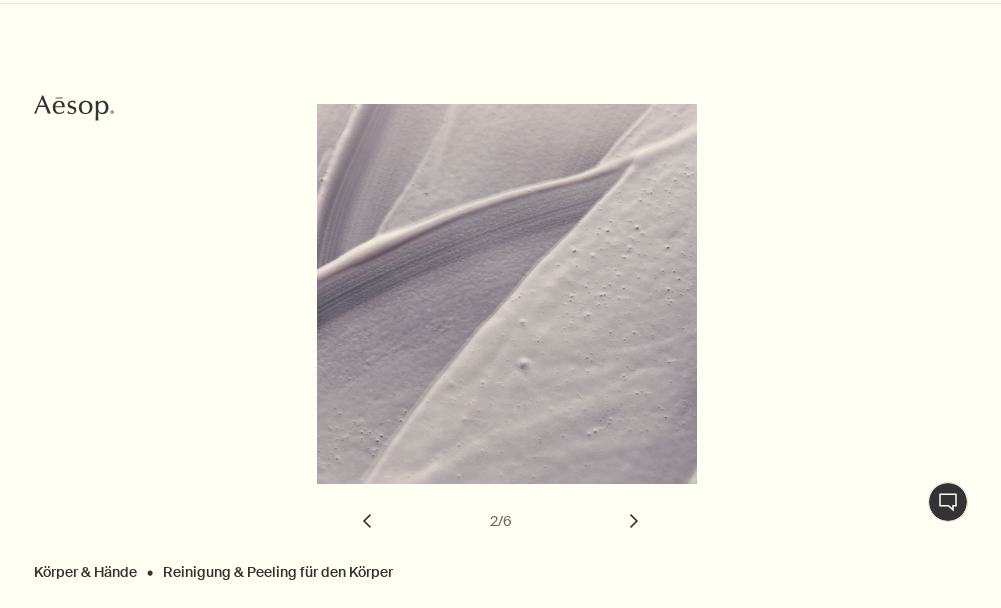 scroll, scrollTop: 300, scrollLeft: 0, axis: vertical 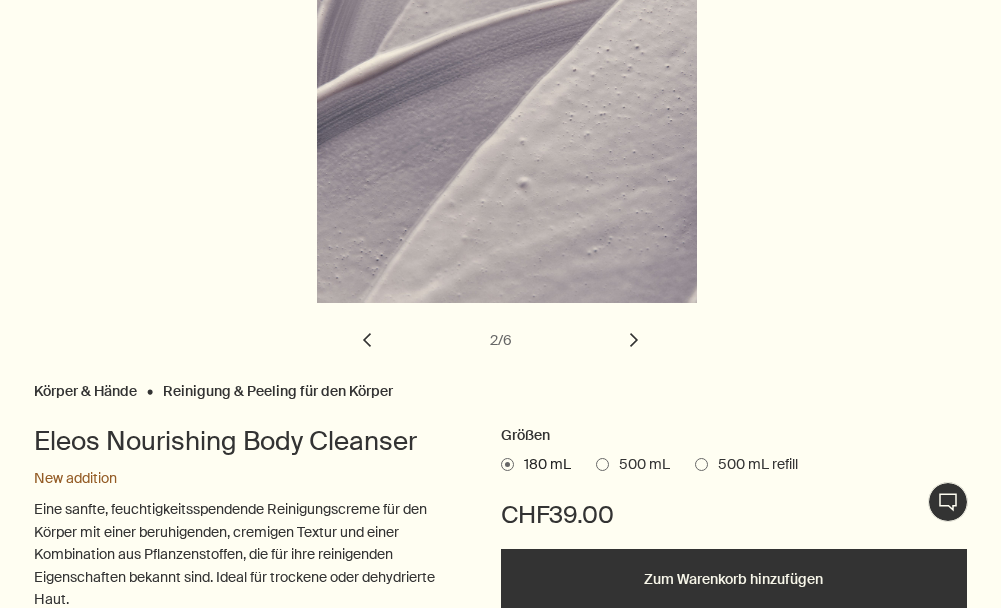 click on "chevron" at bounding box center (634, 340) 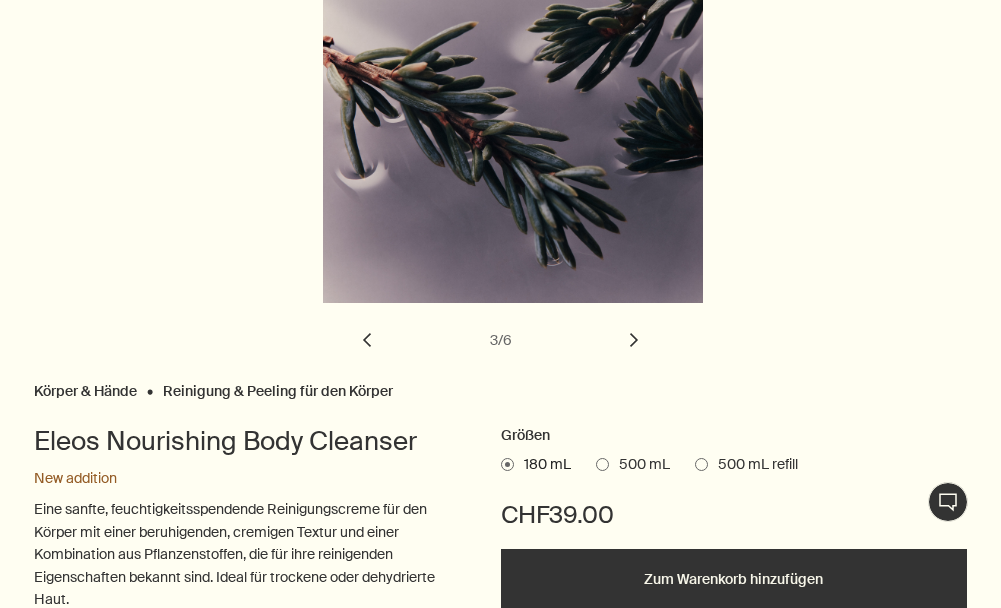 click on "chevron" at bounding box center (634, 340) 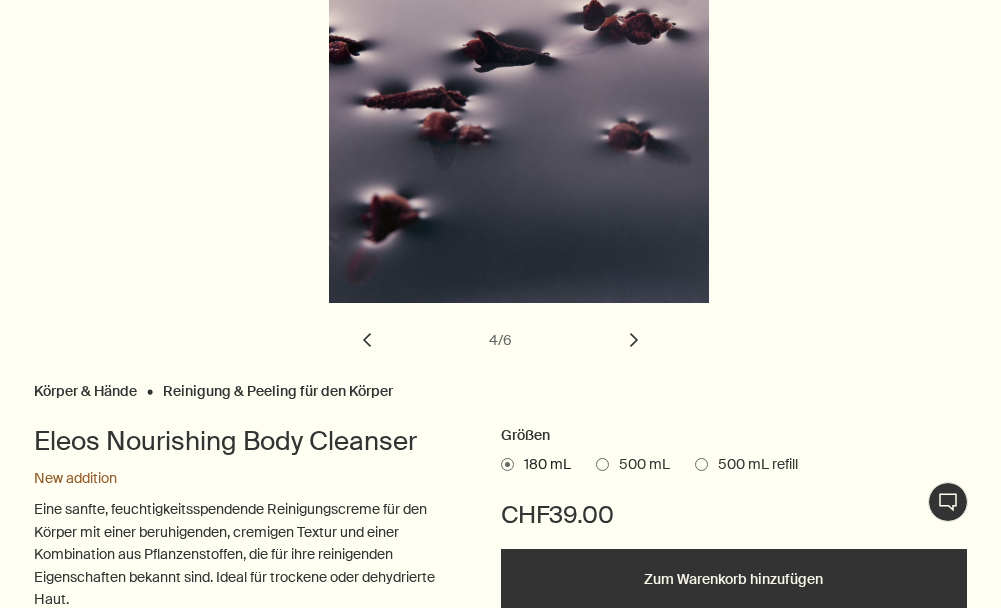click on "chevron" at bounding box center (634, 340) 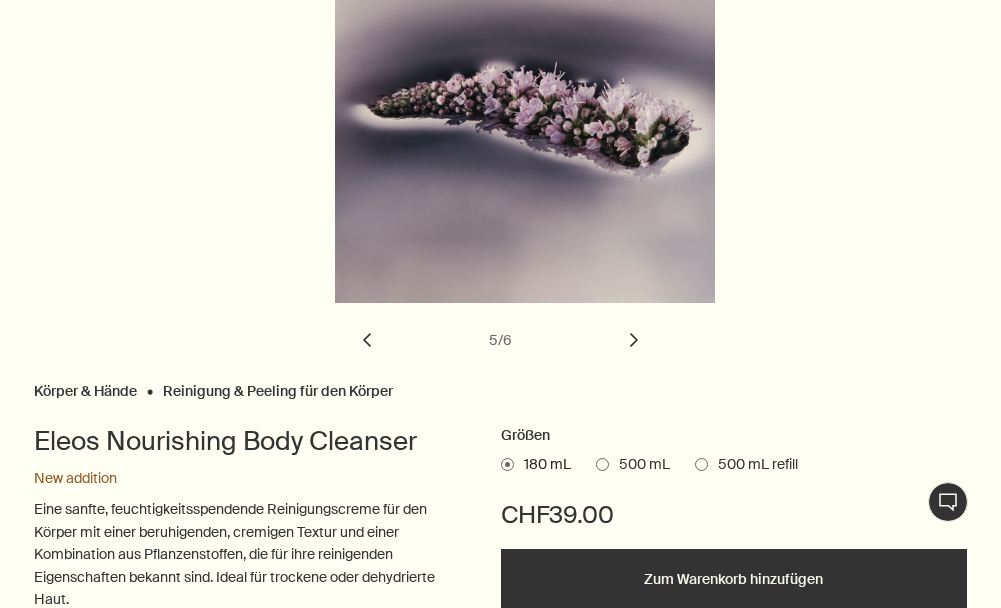 click on "chevron" at bounding box center (634, 340) 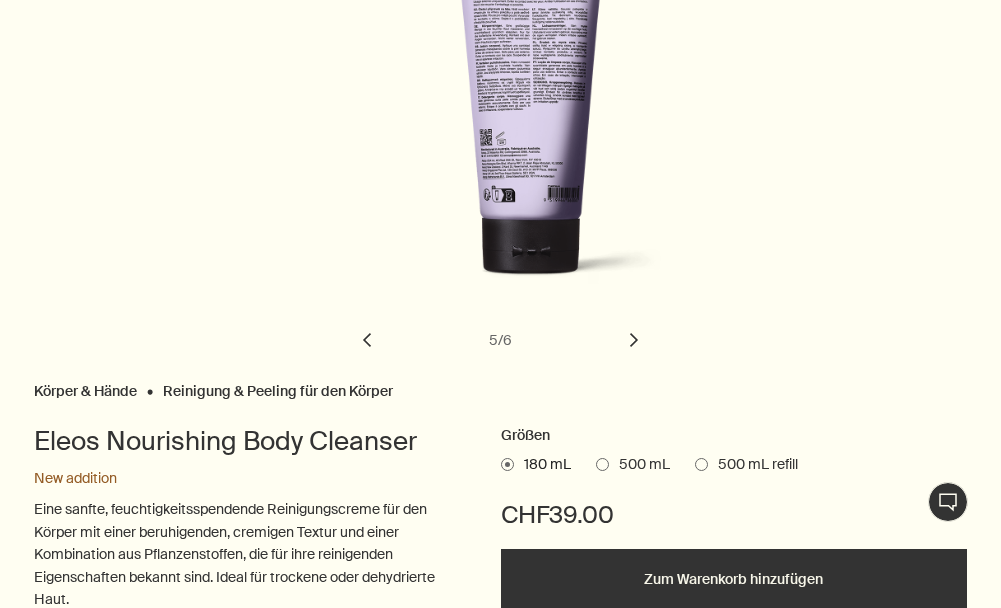 click on "chevron" at bounding box center (634, 340) 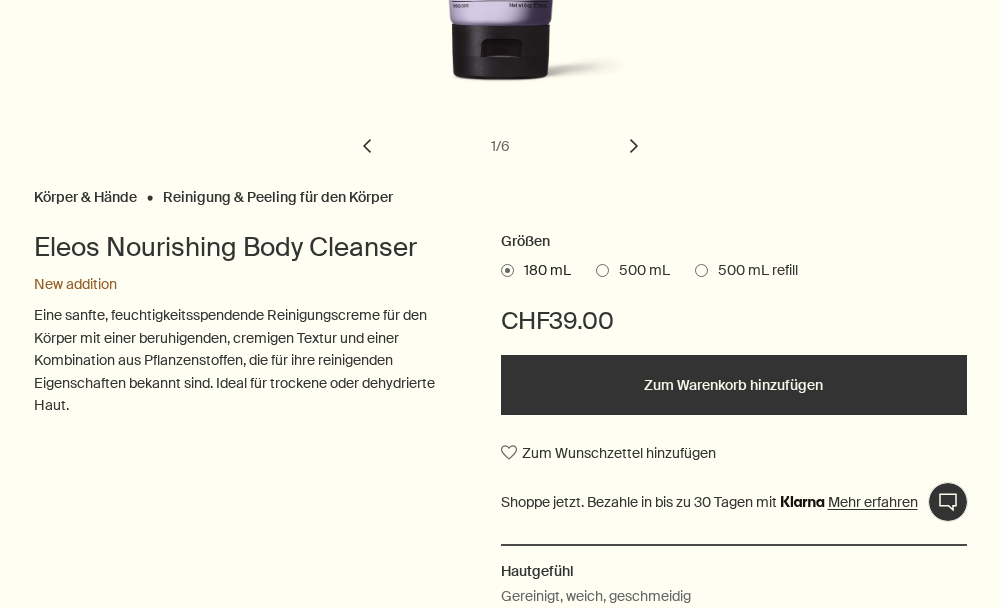 scroll, scrollTop: 500, scrollLeft: 0, axis: vertical 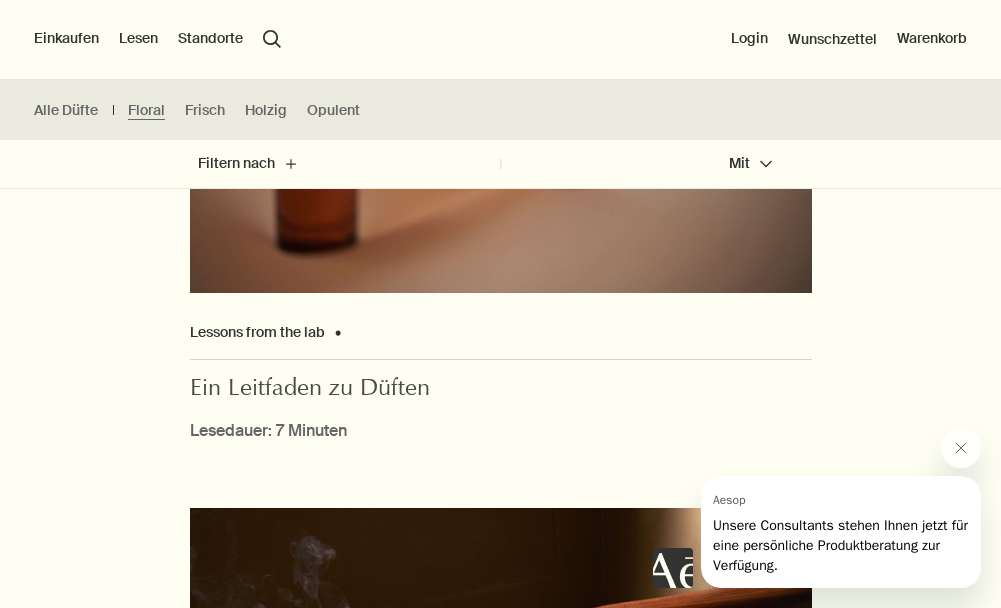 click on "Standorte" at bounding box center [210, 39] 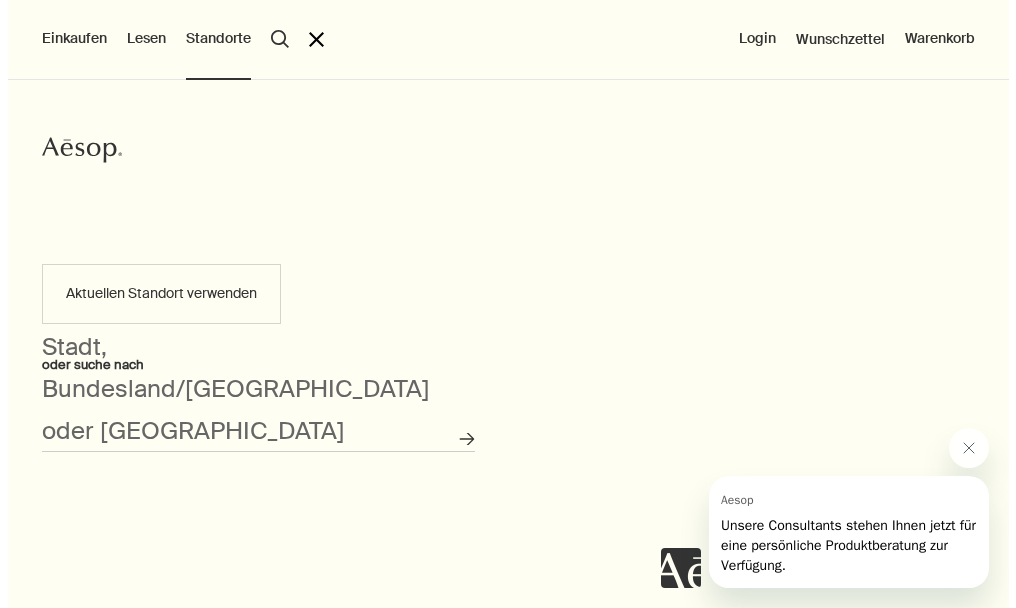scroll, scrollTop: 4426, scrollLeft: 0, axis: vertical 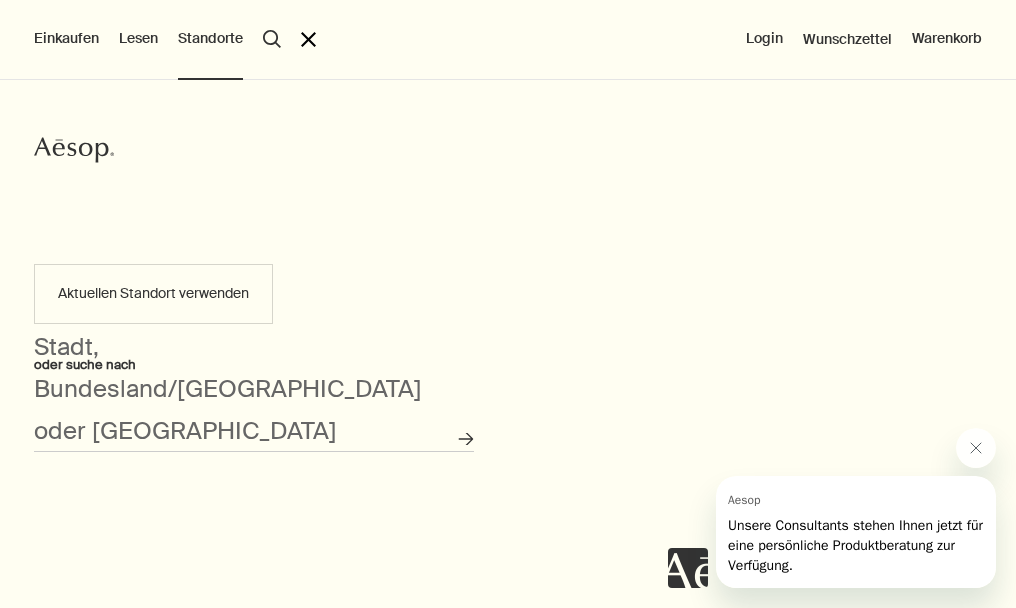 click on "Aktuellen Standort verwenden" at bounding box center [153, 294] 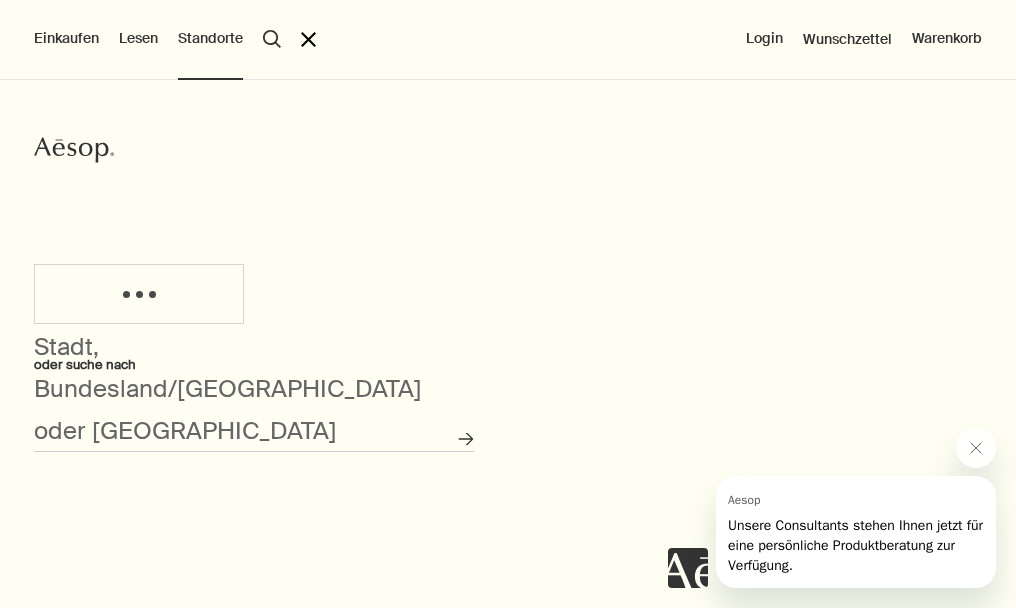 click on "Stadt, Bundesland/Kanton oder Postleitzahl" at bounding box center [254, 424] 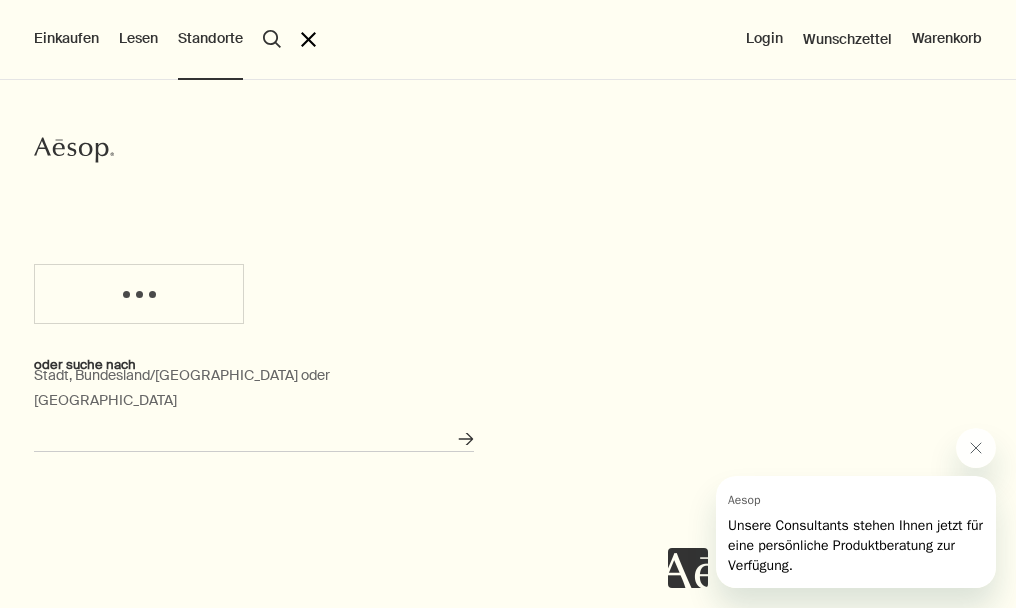 click on "Stadt, Bundesland/Kanton oder Postleitzahl" at bounding box center [254, 436] 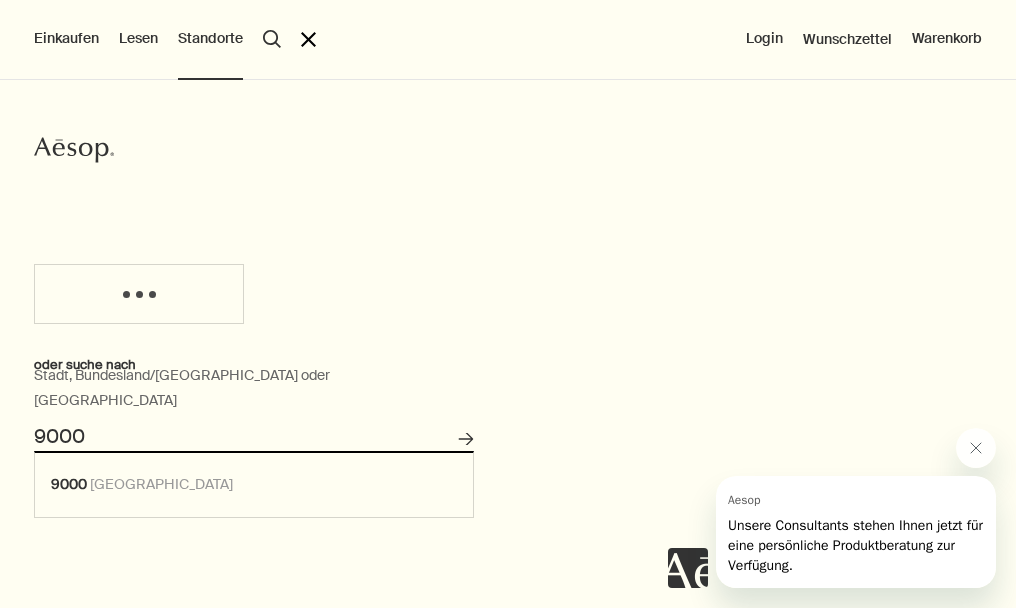 click on "Suche nach Stores" at bounding box center (466, 439) 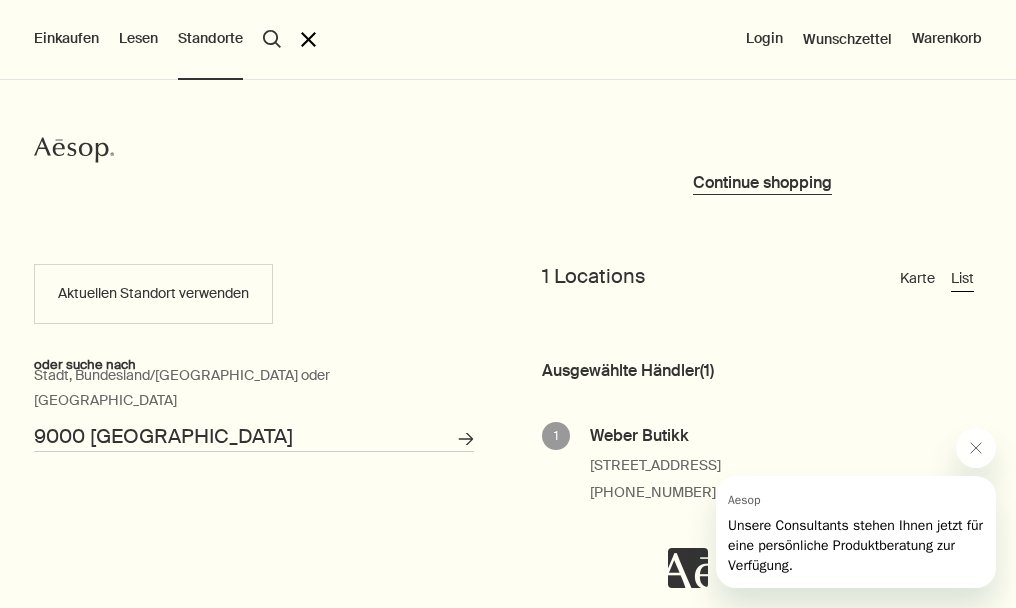 click on "Einkaufen" at bounding box center (66, 39) 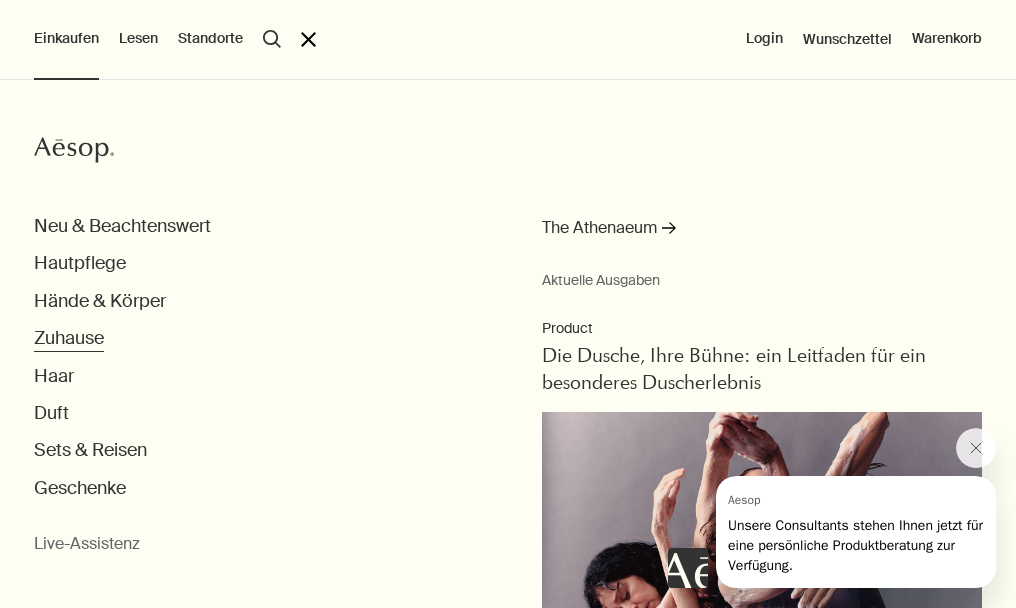 click on "Zuhause" at bounding box center (69, 338) 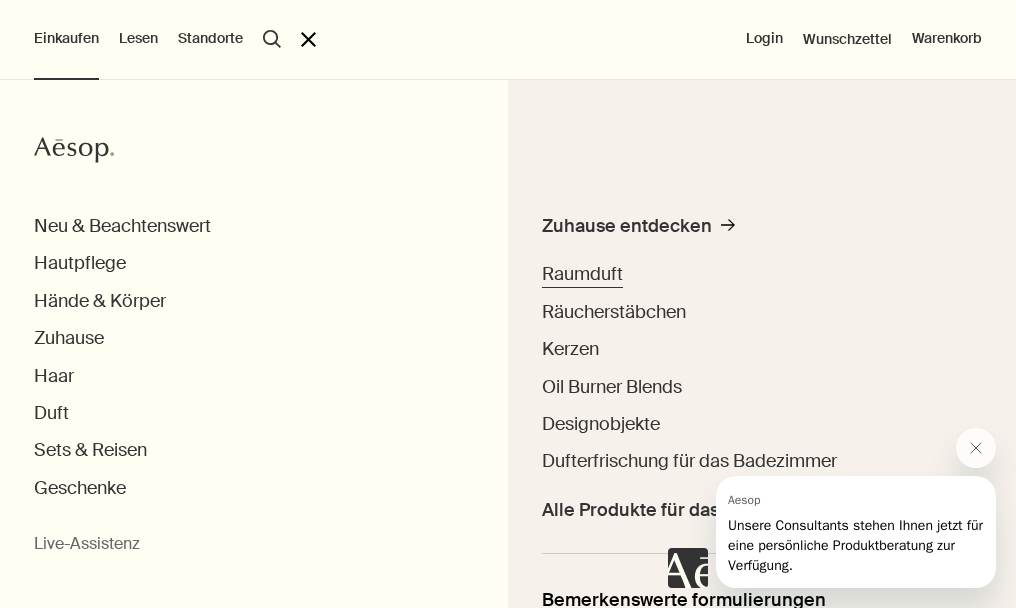 click on "Raumduft" at bounding box center [582, 274] 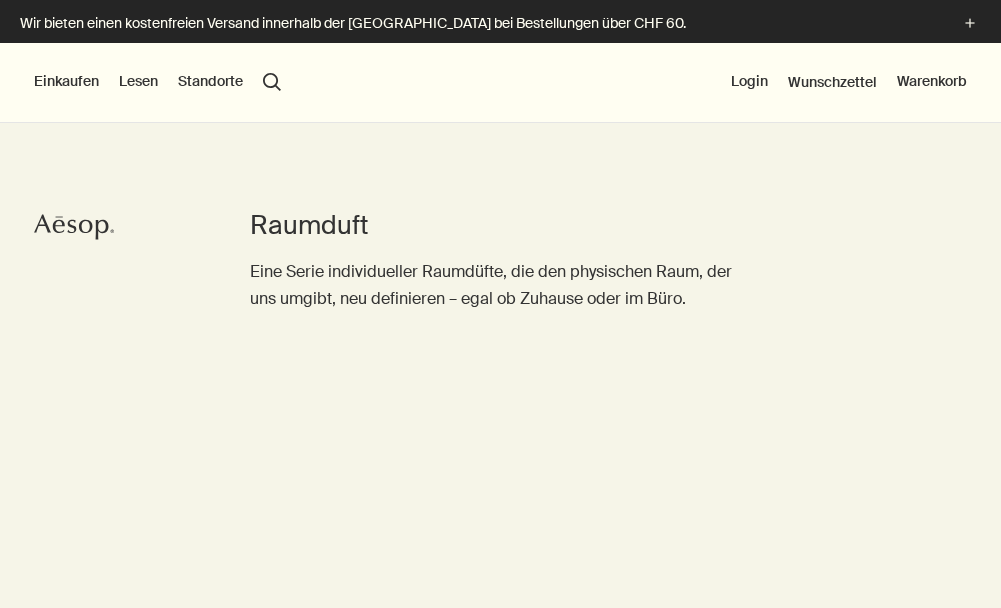scroll, scrollTop: 0, scrollLeft: 0, axis: both 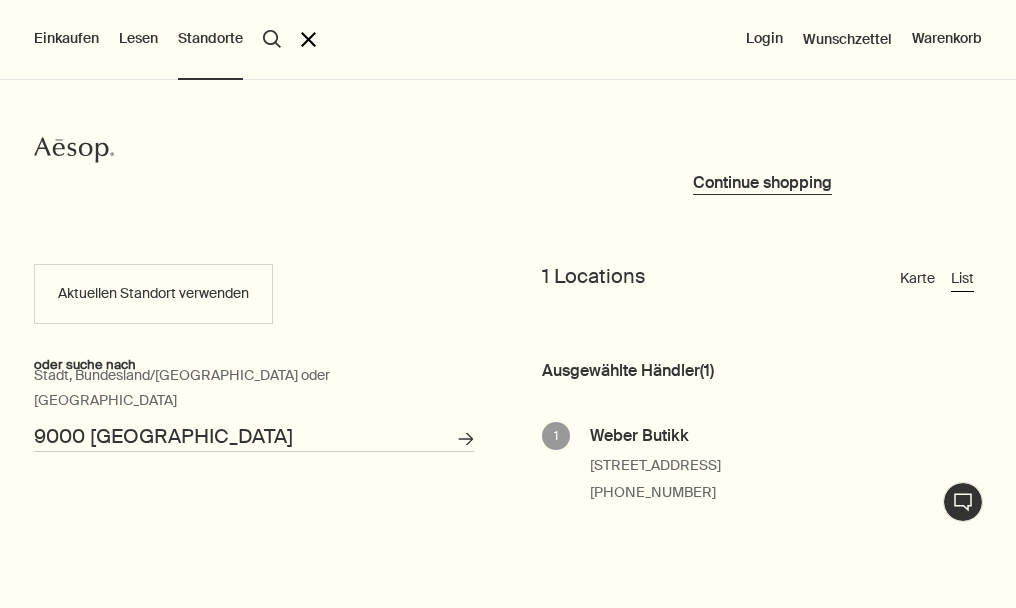 click on "Einkaufen" at bounding box center [66, 39] 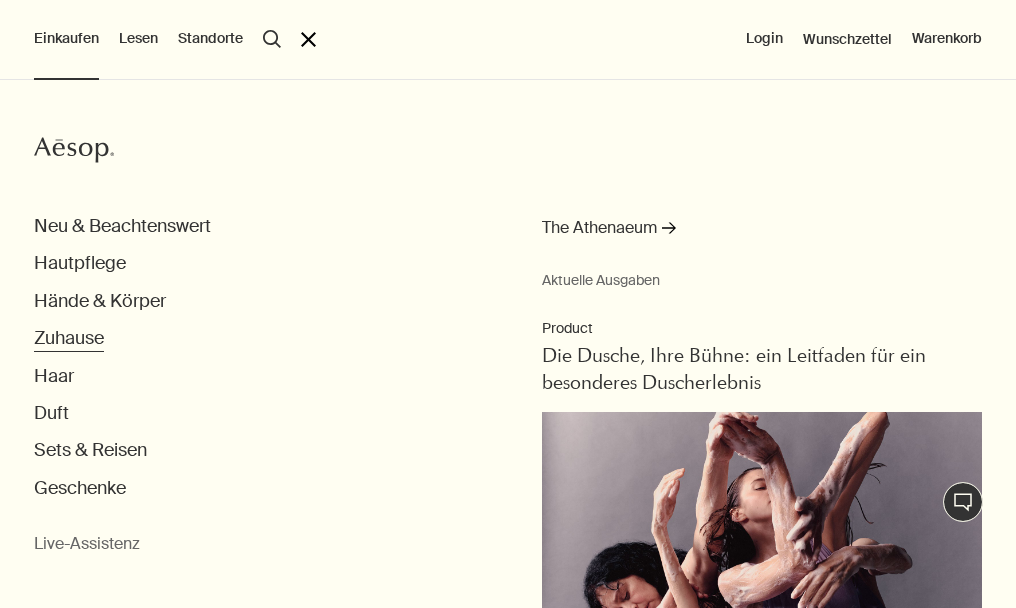 click on "Zuhause" at bounding box center (69, 338) 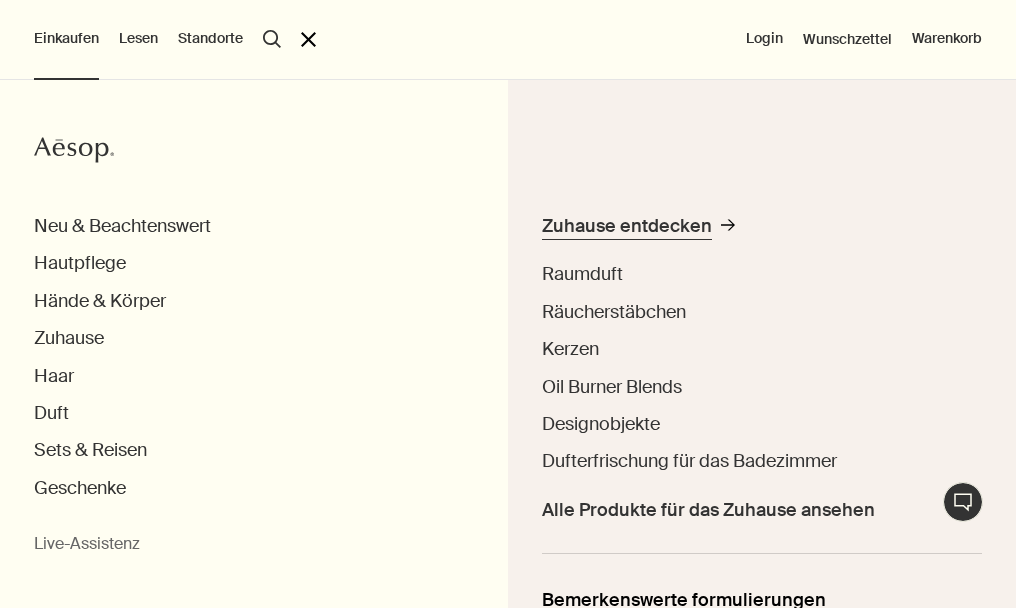 click on "Zuhause entdecken" at bounding box center (627, 226) 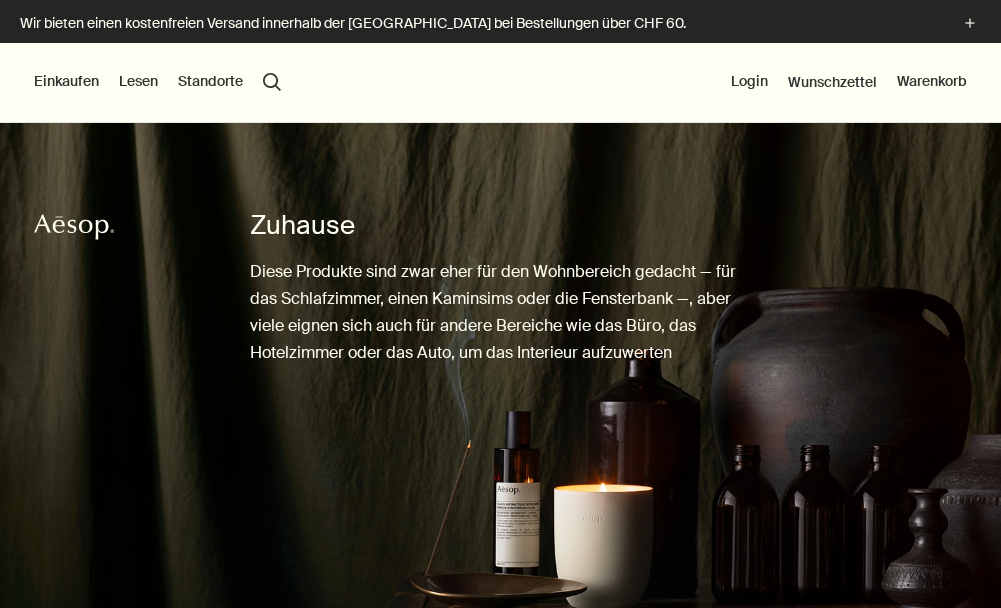 scroll, scrollTop: 0, scrollLeft: 0, axis: both 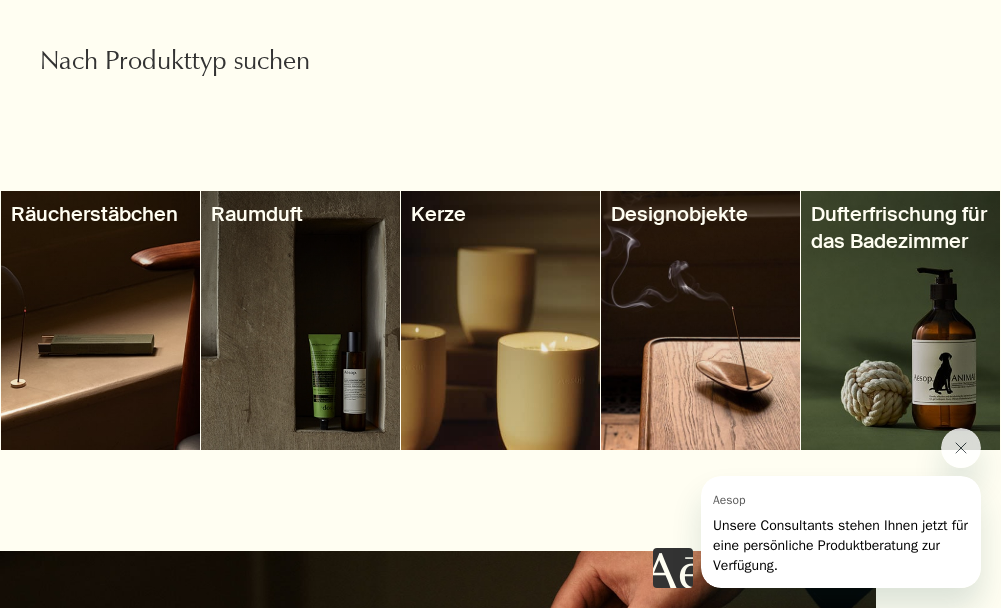 click at bounding box center [700, 320] 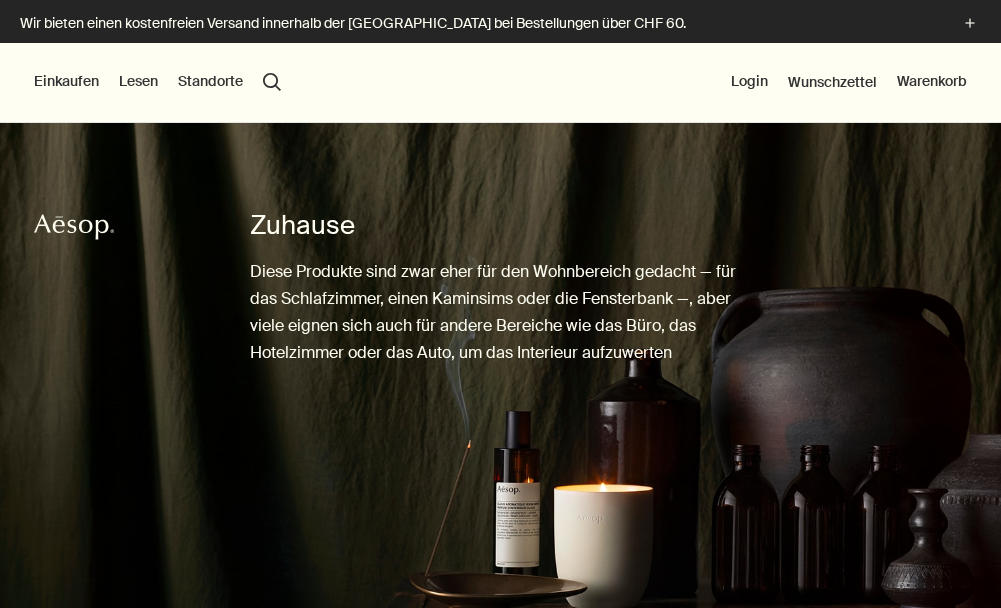 scroll, scrollTop: 0, scrollLeft: 0, axis: both 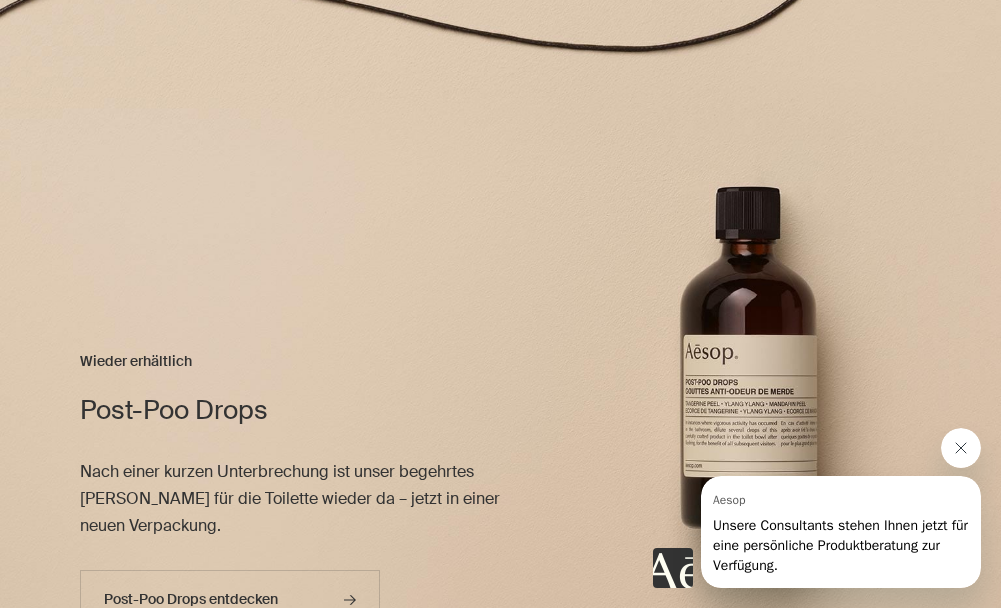 click at bounding box center [961, 448] 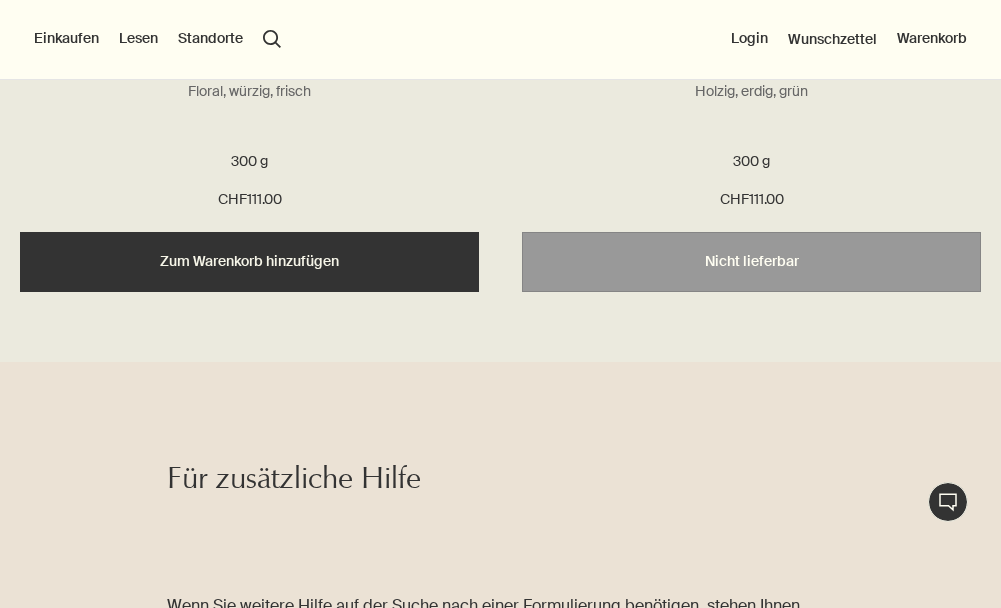 scroll, scrollTop: 6200, scrollLeft: 0, axis: vertical 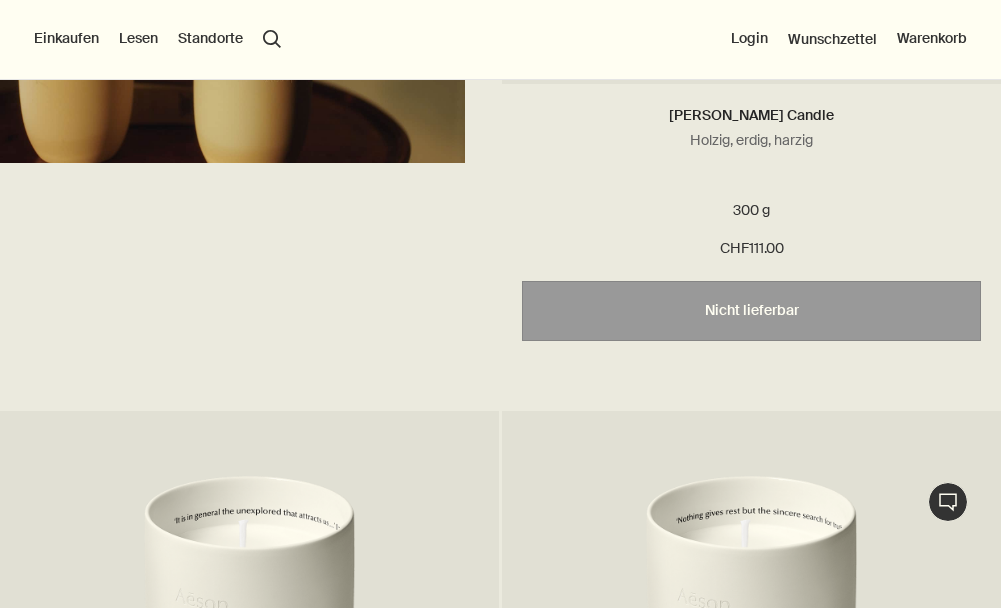 click on "Einkaufen" at bounding box center [66, 39] 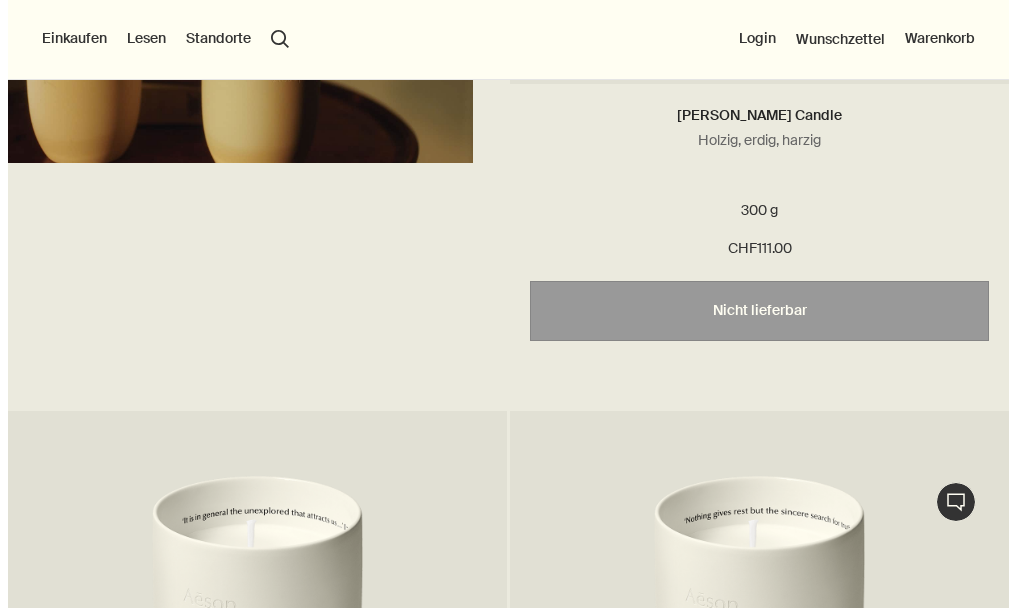 scroll, scrollTop: 5719, scrollLeft: 0, axis: vertical 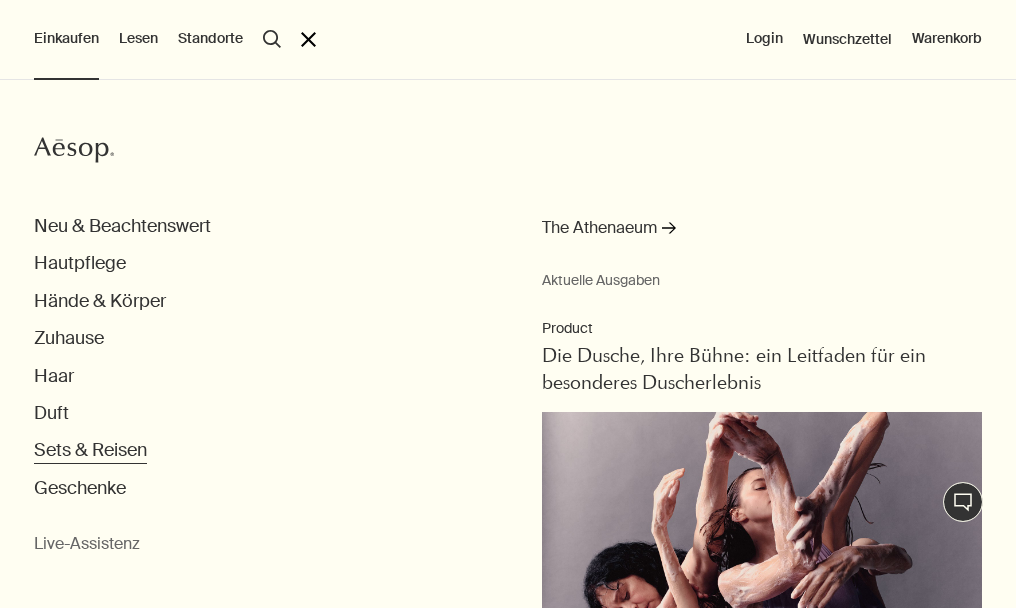 click on "Sets & Reisen" at bounding box center (90, 450) 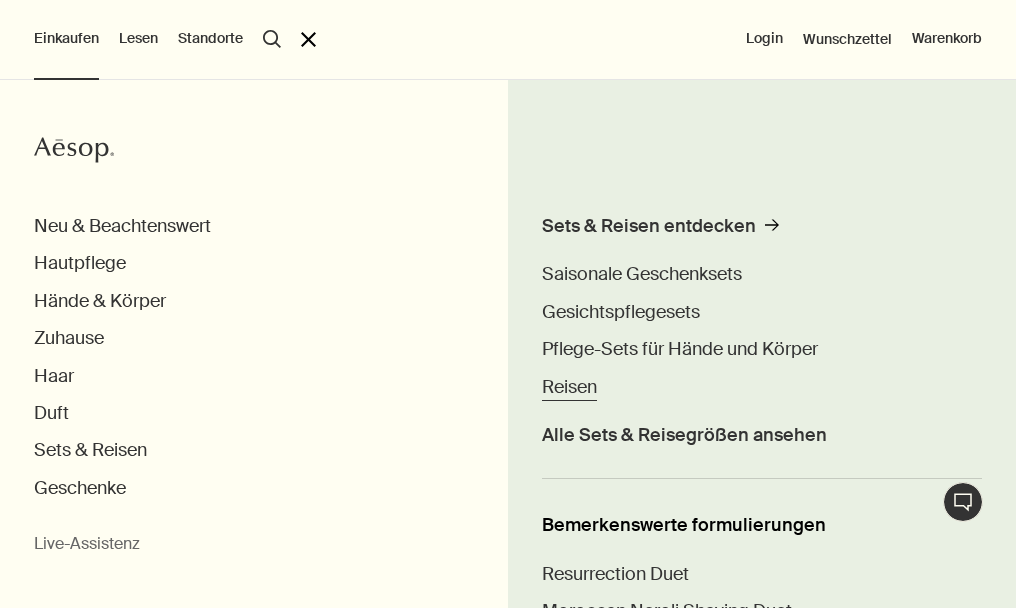 click on "Reisen" at bounding box center (569, 387) 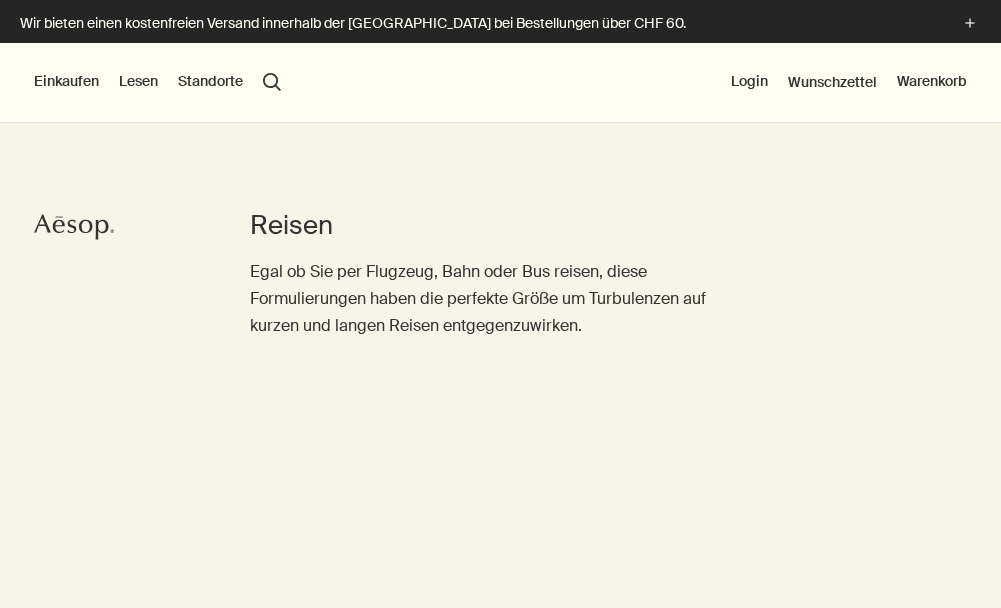 scroll, scrollTop: 0, scrollLeft: 0, axis: both 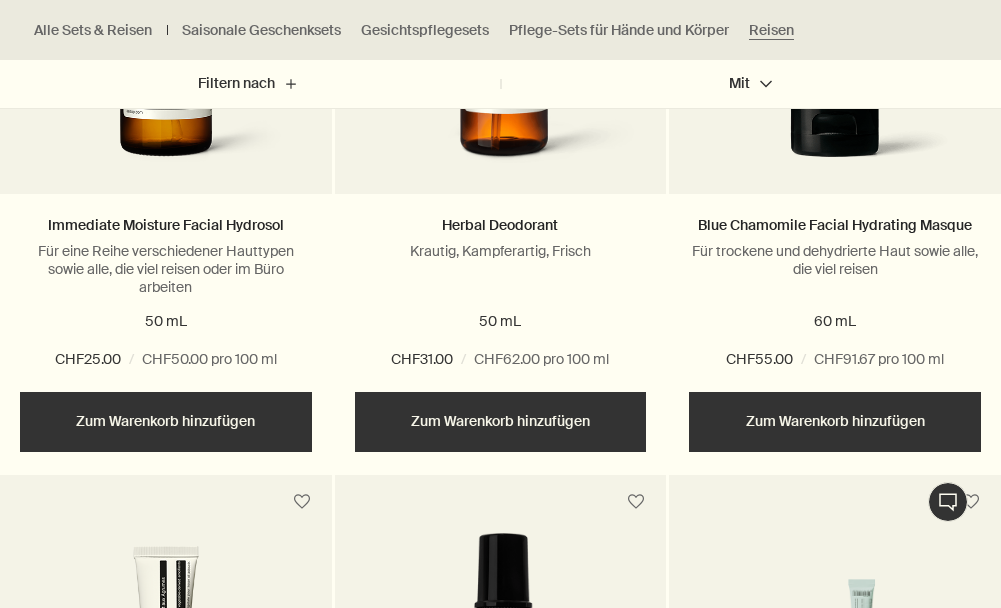 click on "Hinzufügen Zum Warenkorb hinzufügen" at bounding box center (501, 422) 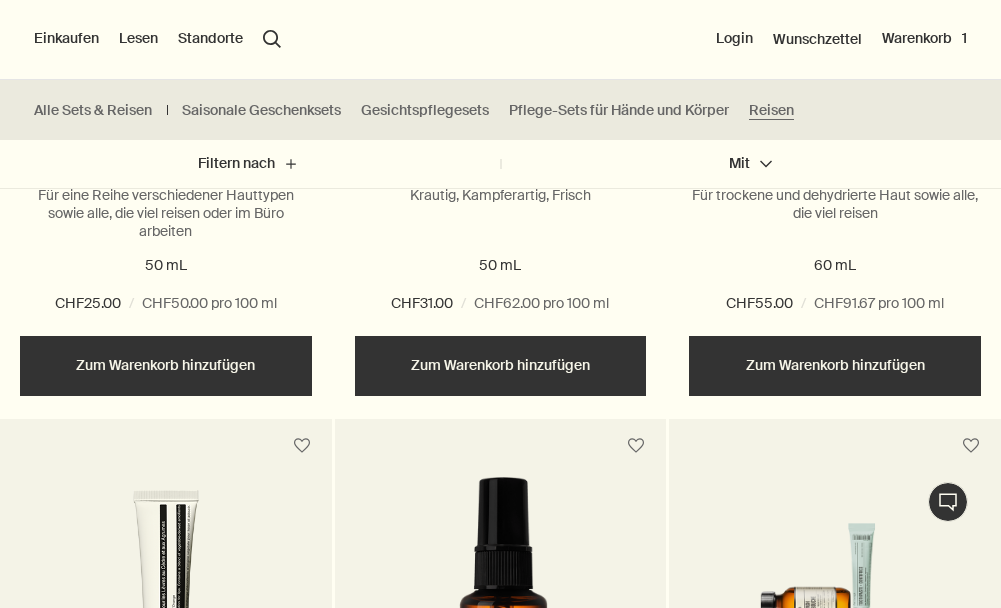 scroll, scrollTop: 1700, scrollLeft: 0, axis: vertical 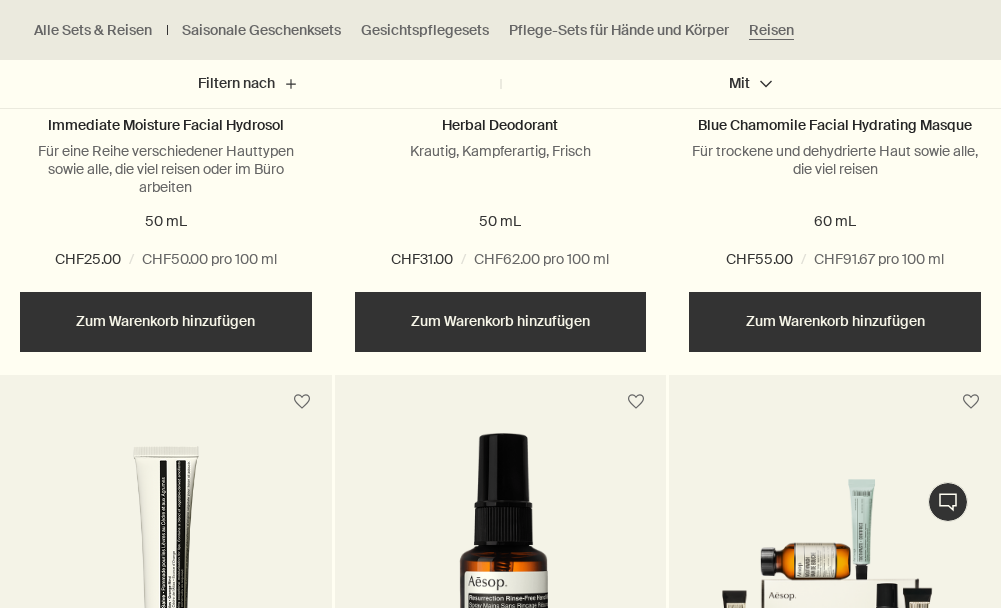 click on "Hinzugefügt Zum Warenkorb hinzugefügt Hinzufügen Zum Warenkorb hinzufügen" at bounding box center (501, 322) 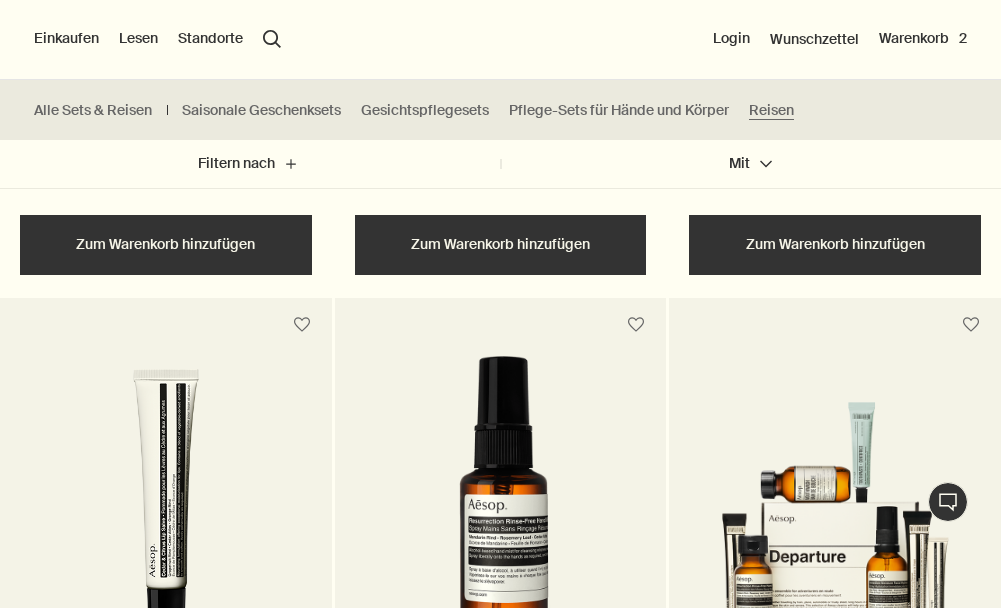 scroll, scrollTop: 1600, scrollLeft: 0, axis: vertical 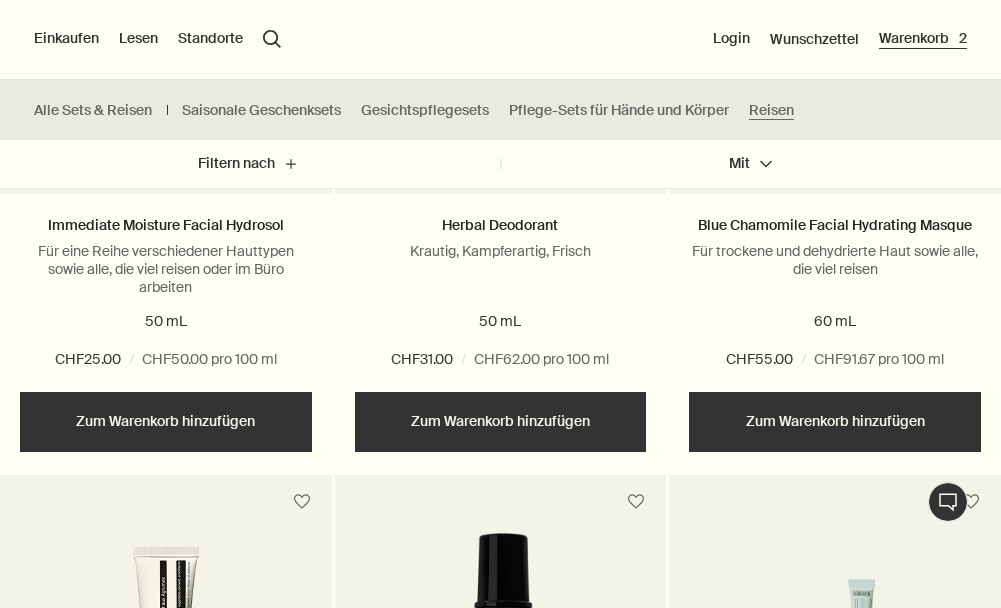 click on "Warenkorb 2" at bounding box center [923, 39] 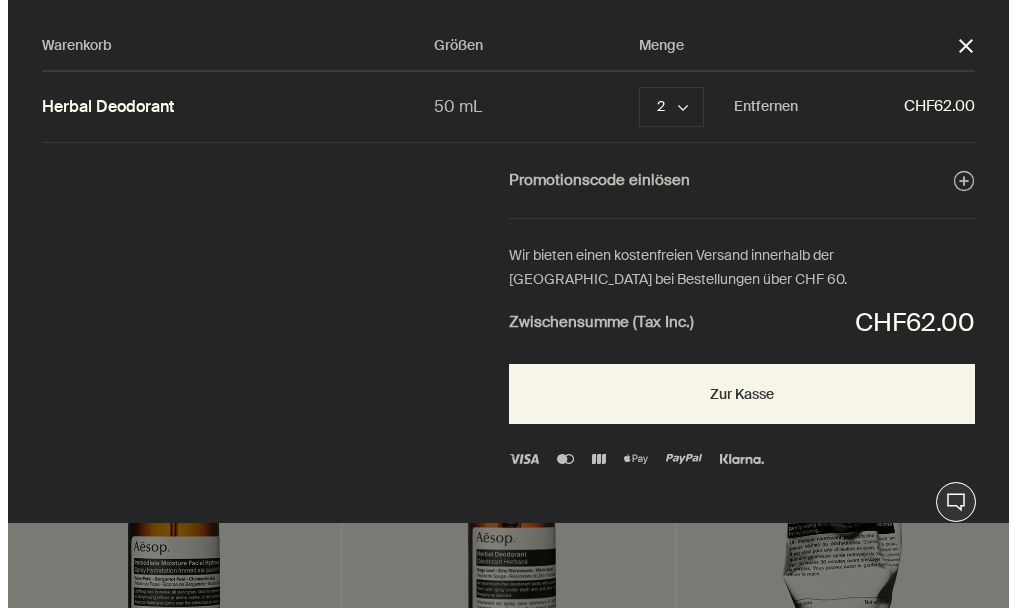 scroll, scrollTop: 0, scrollLeft: 0, axis: both 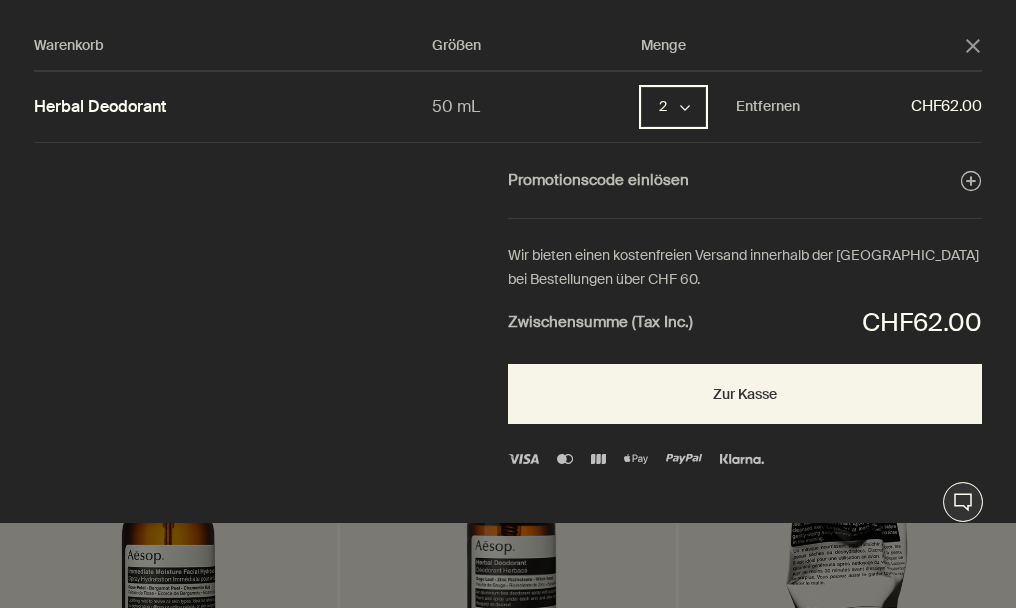 click on "2 chevron" at bounding box center [673, 107] 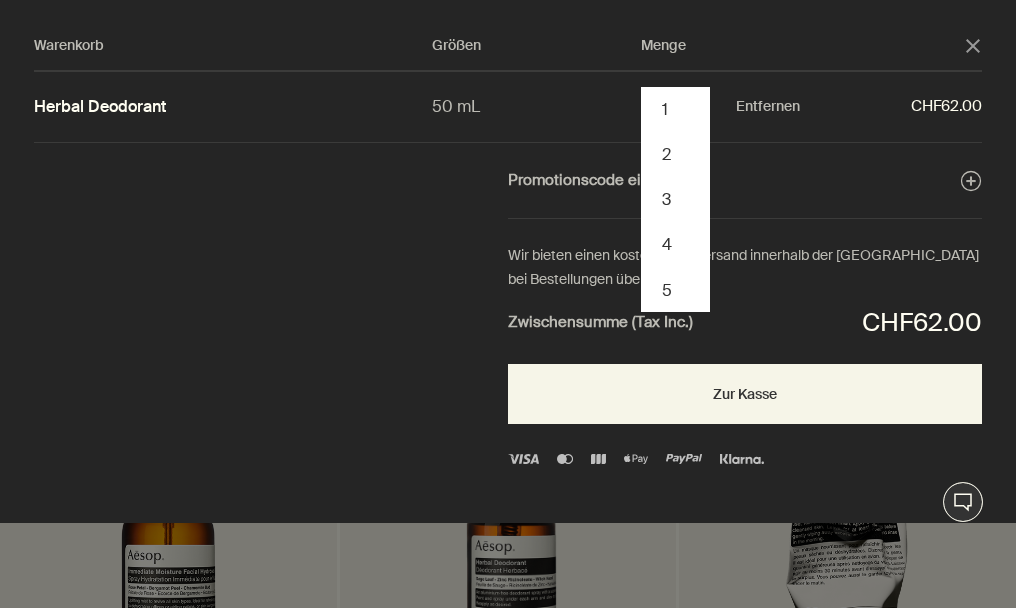 click on "50 mL" at bounding box center (536, 106) 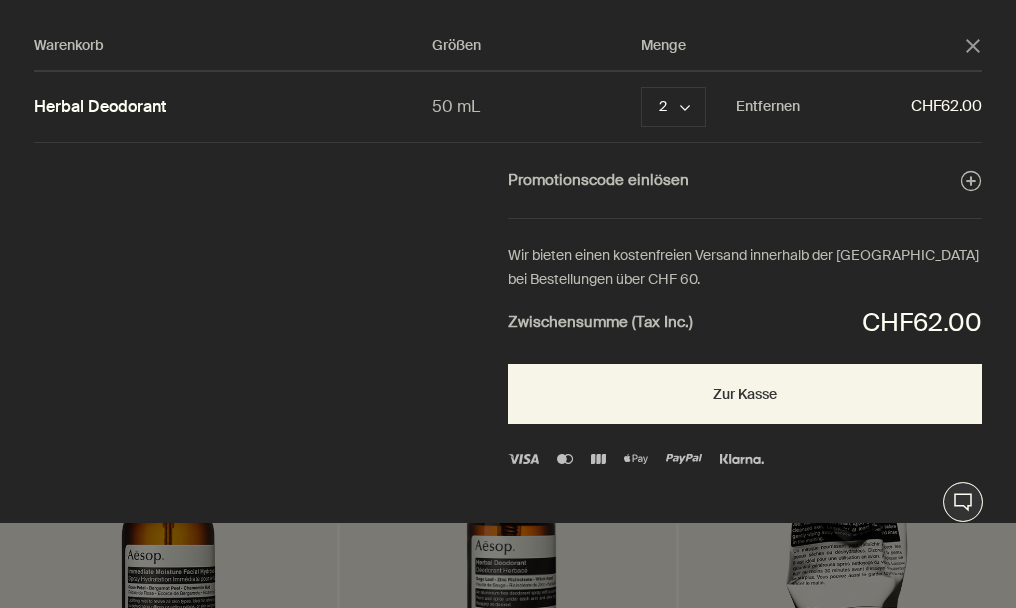 click on "Warenkorb Größen Menge close" at bounding box center (508, 53) 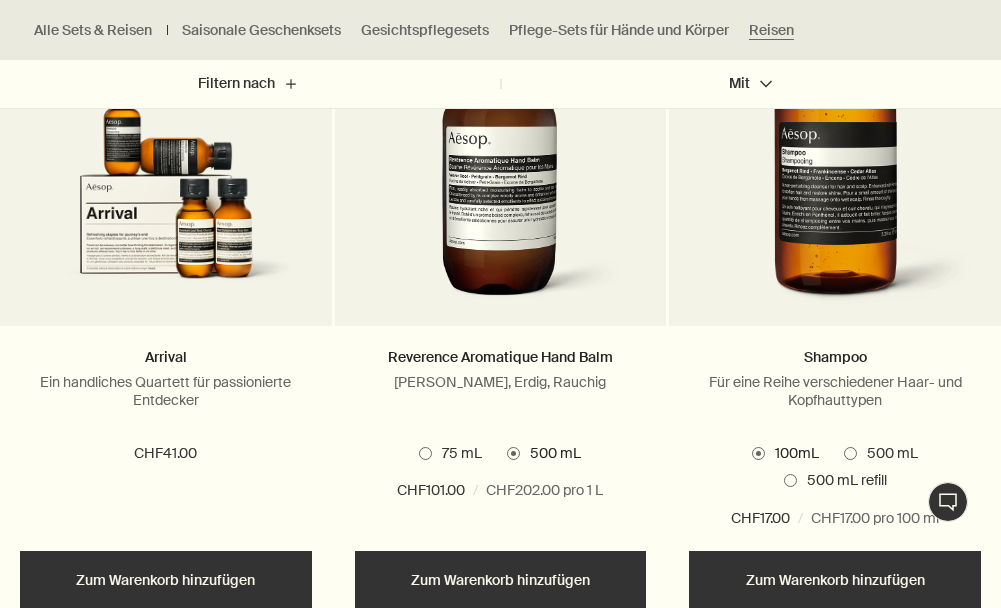 scroll, scrollTop: 2900, scrollLeft: 0, axis: vertical 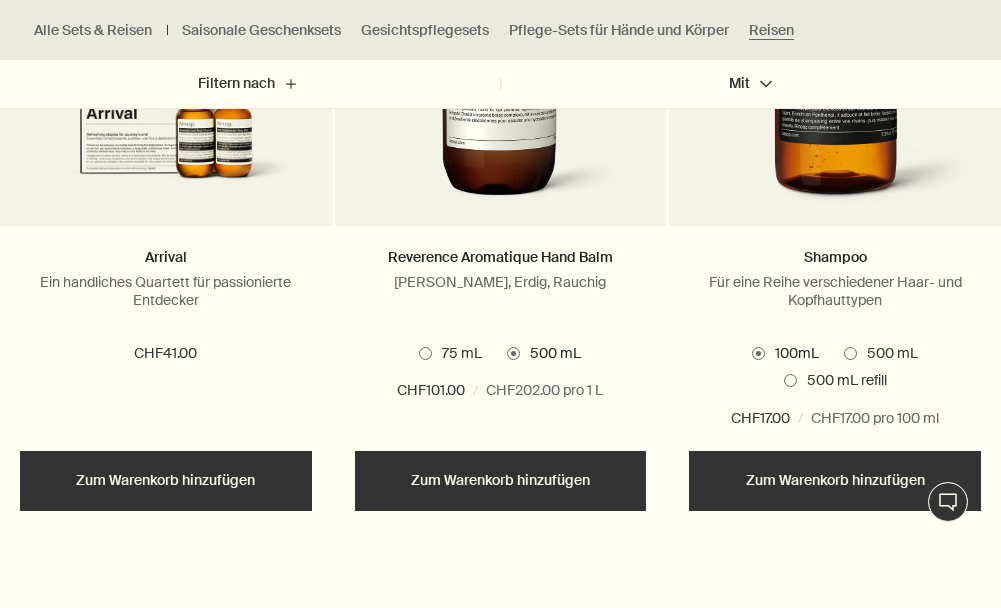 click on "Hinzufügen Zum Warenkorb hinzufügen" at bounding box center [501, 481] 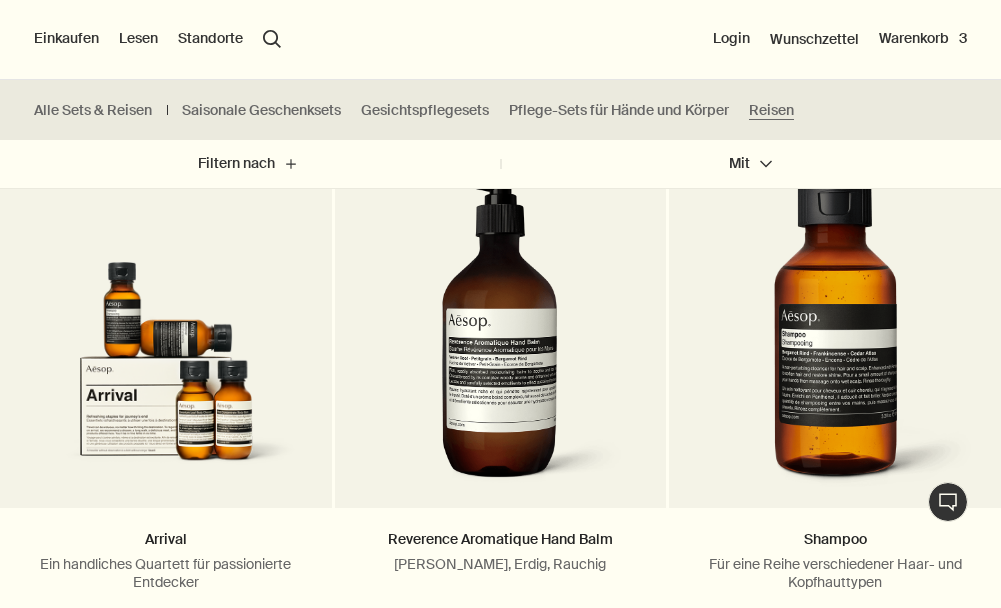 scroll, scrollTop: 2600, scrollLeft: 0, axis: vertical 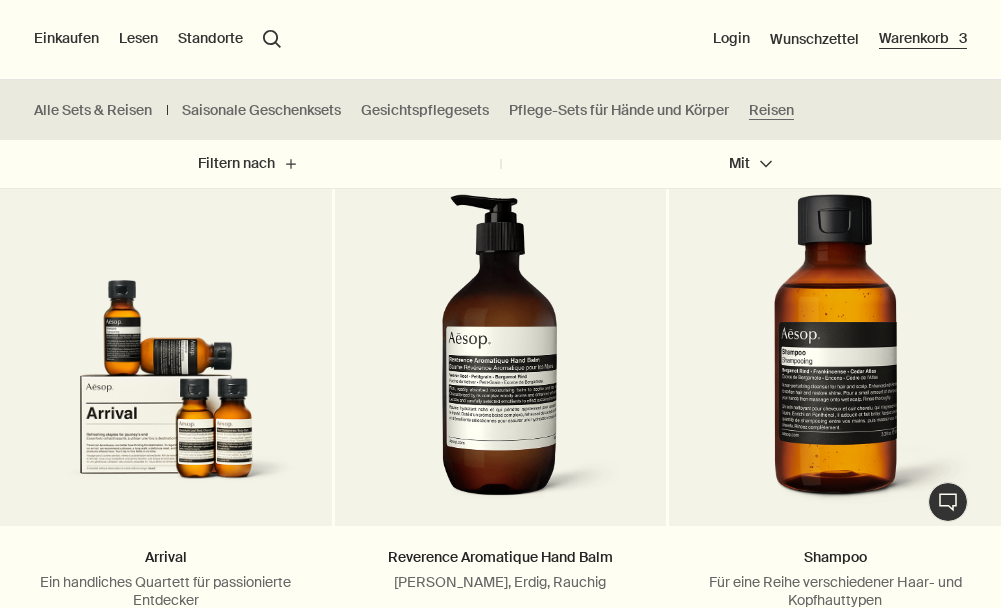 click on "Warenkorb 3" at bounding box center (923, 39) 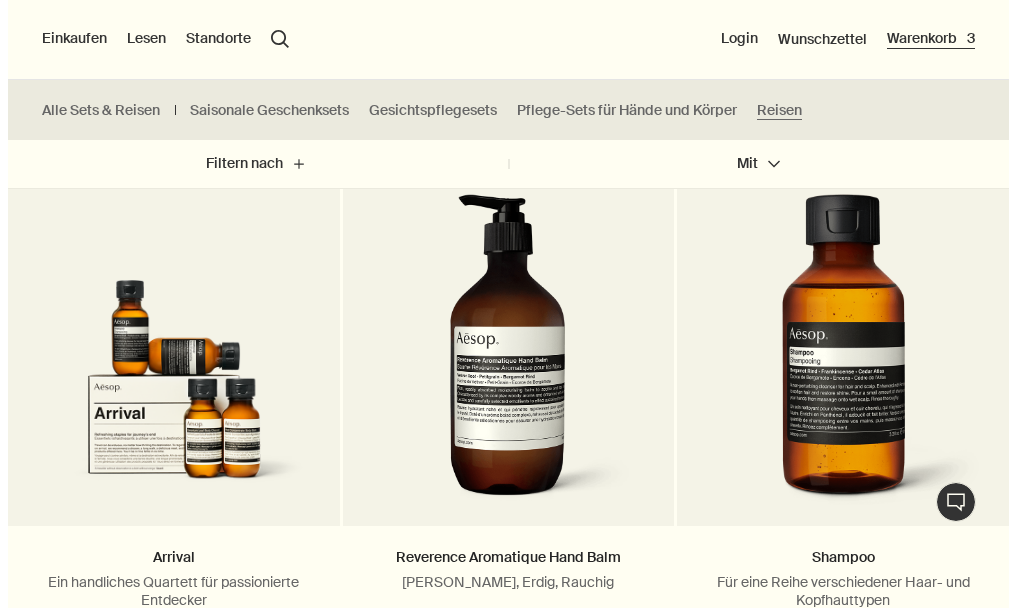 scroll, scrollTop: 0, scrollLeft: 0, axis: both 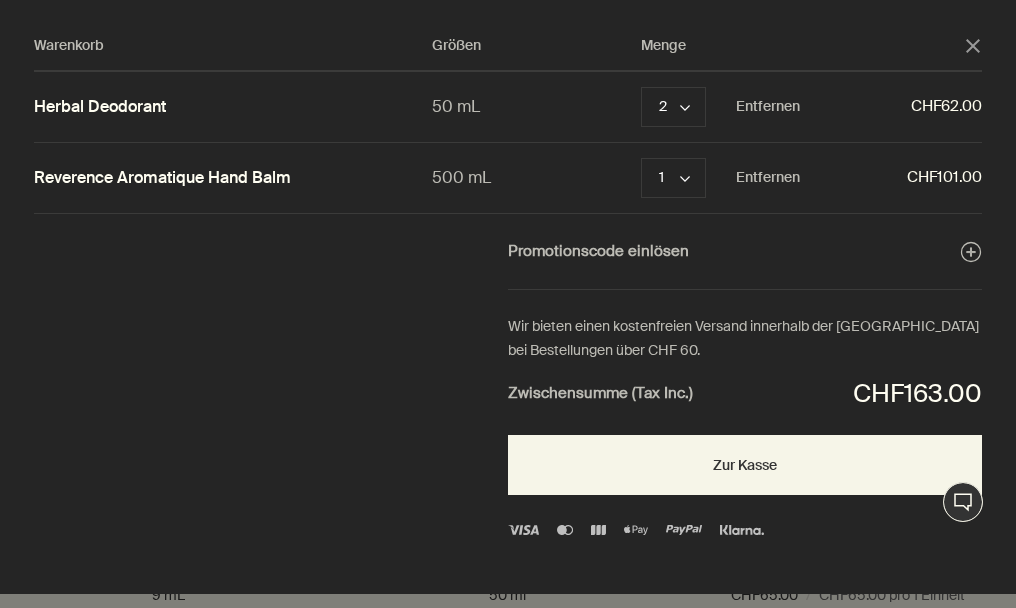 click on "Herbal Deodorant" at bounding box center (233, 106) 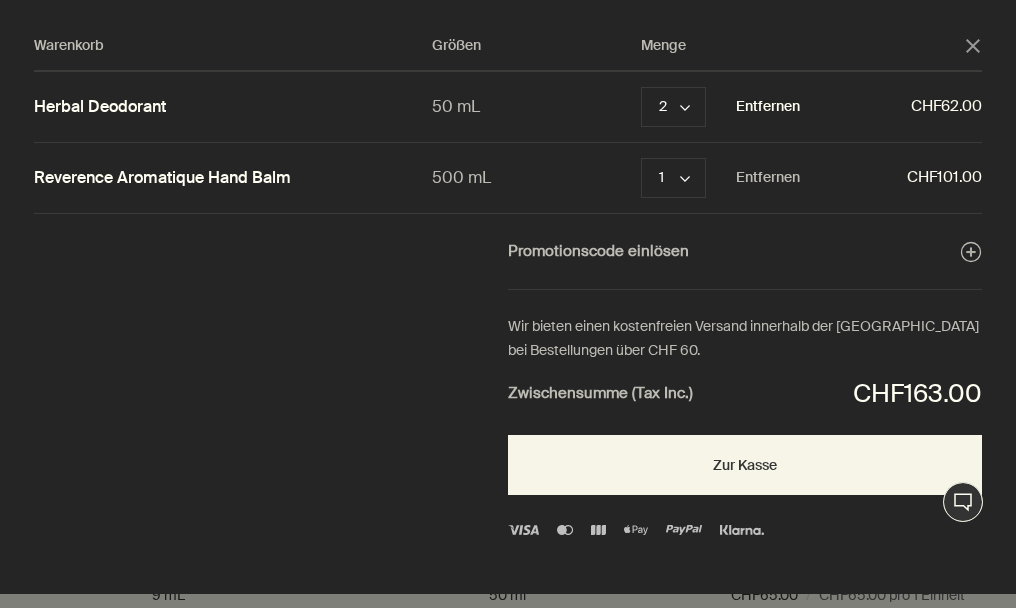 click on "Entfernen" at bounding box center (768, 107) 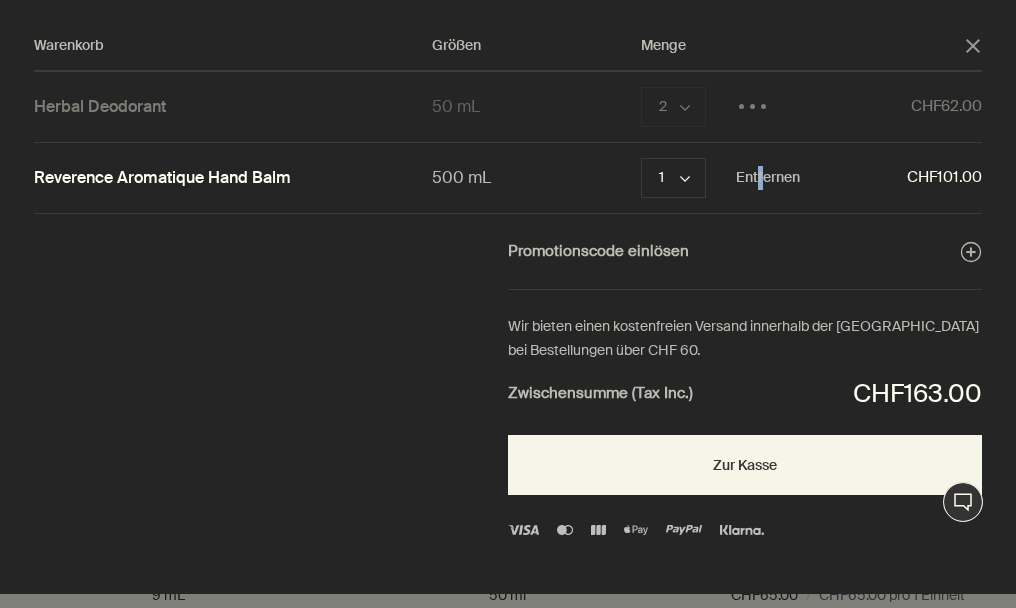 click on "Reverence Aromatique Hand Balm 500 mL  1 chevron Entfernen CHF101.00" at bounding box center (508, 178) 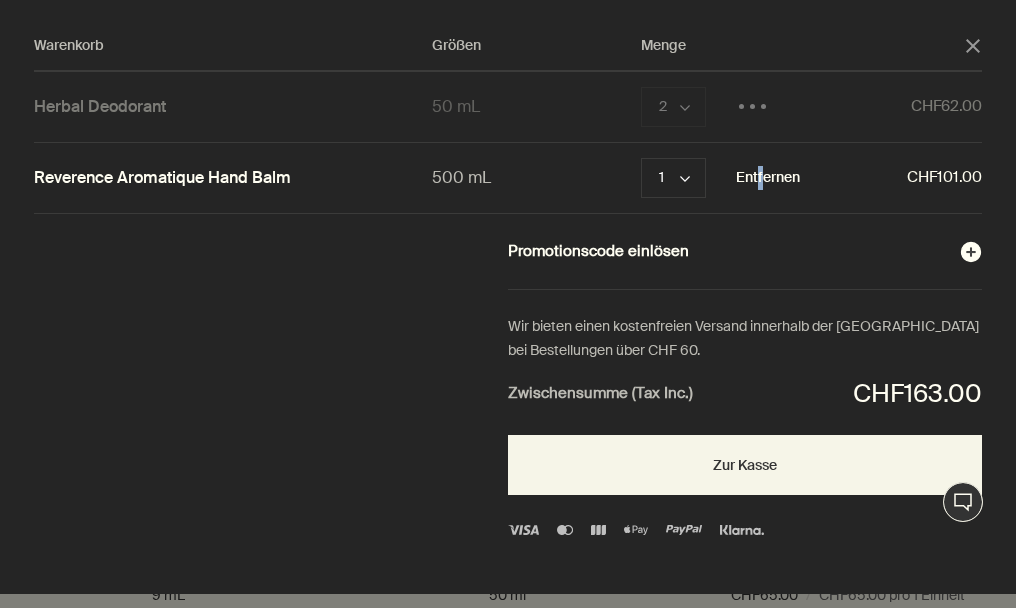 drag, startPoint x: 763, startPoint y: 158, endPoint x: 767, endPoint y: 172, distance: 14.56022 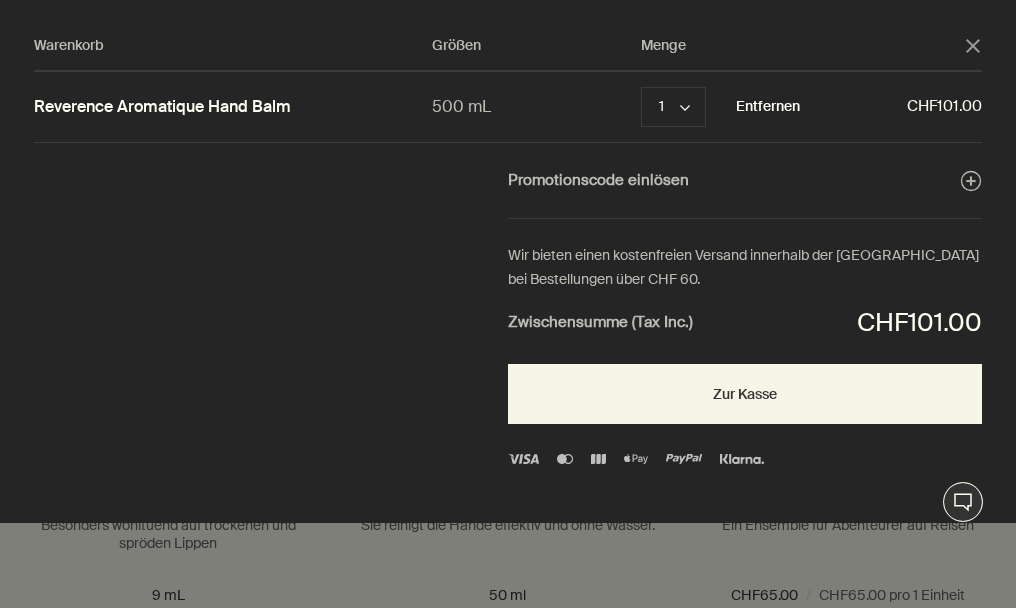 click on "Entfernen" at bounding box center (768, 107) 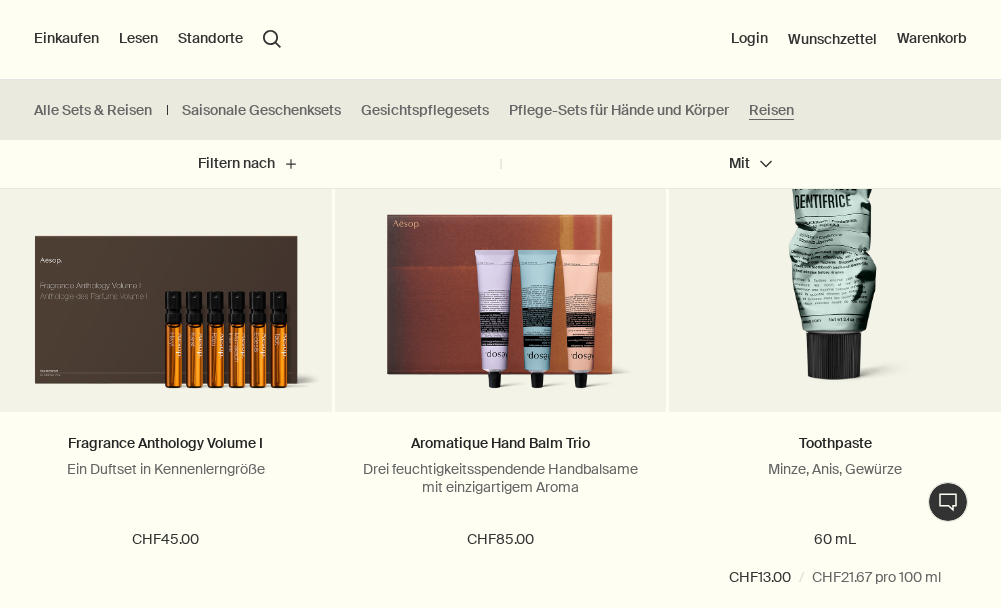 scroll, scrollTop: 4200, scrollLeft: 0, axis: vertical 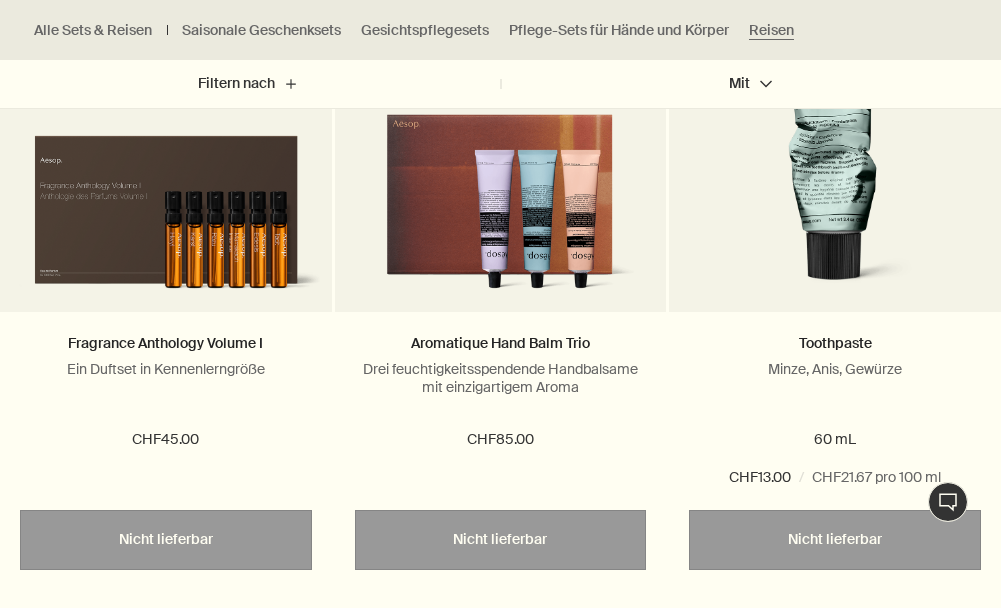 click on "Aromatique Hand Balm Trio Drei feuchtigkeitsspendende Handbalsame mit einzigartigem Aroma CHF85.00" at bounding box center [501, 410] 